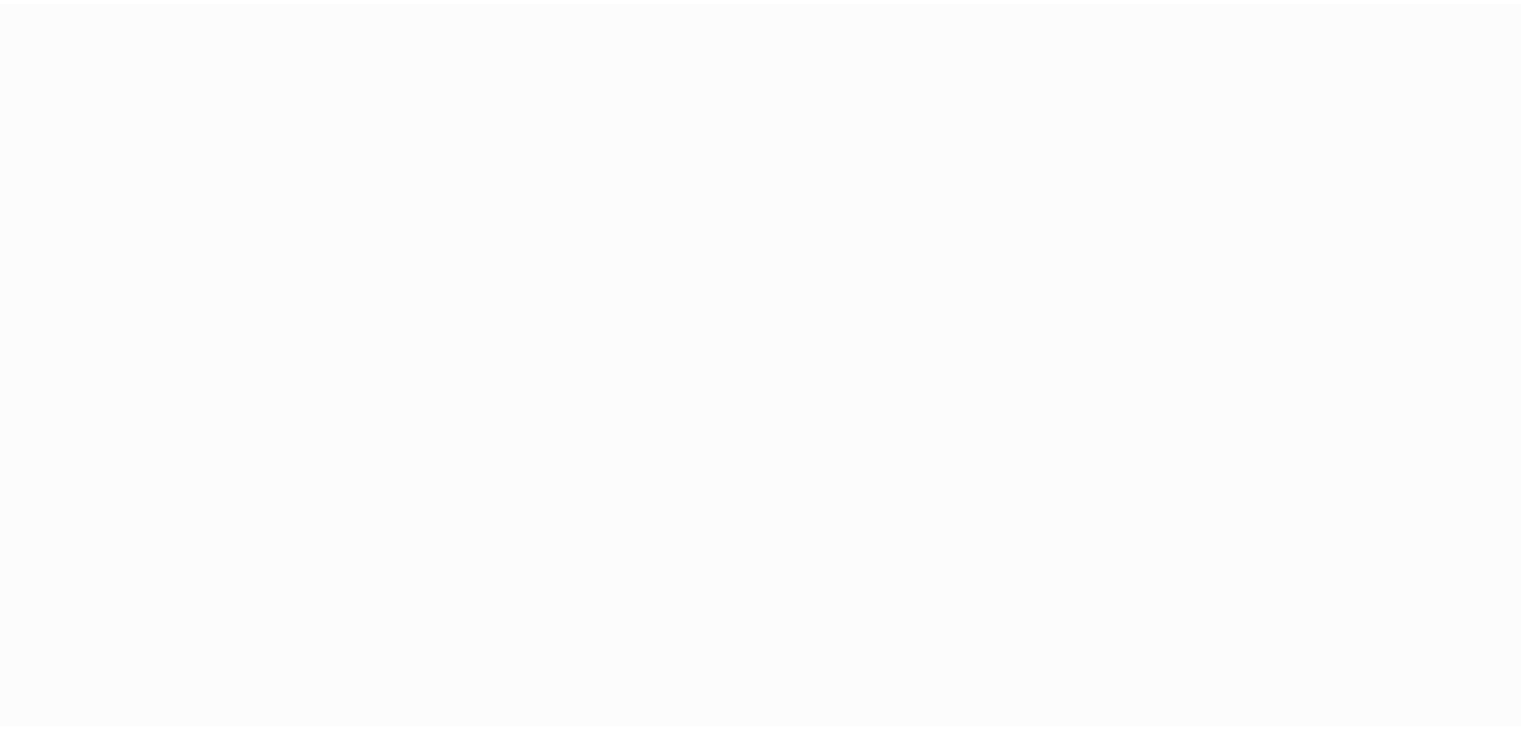scroll, scrollTop: 0, scrollLeft: 0, axis: both 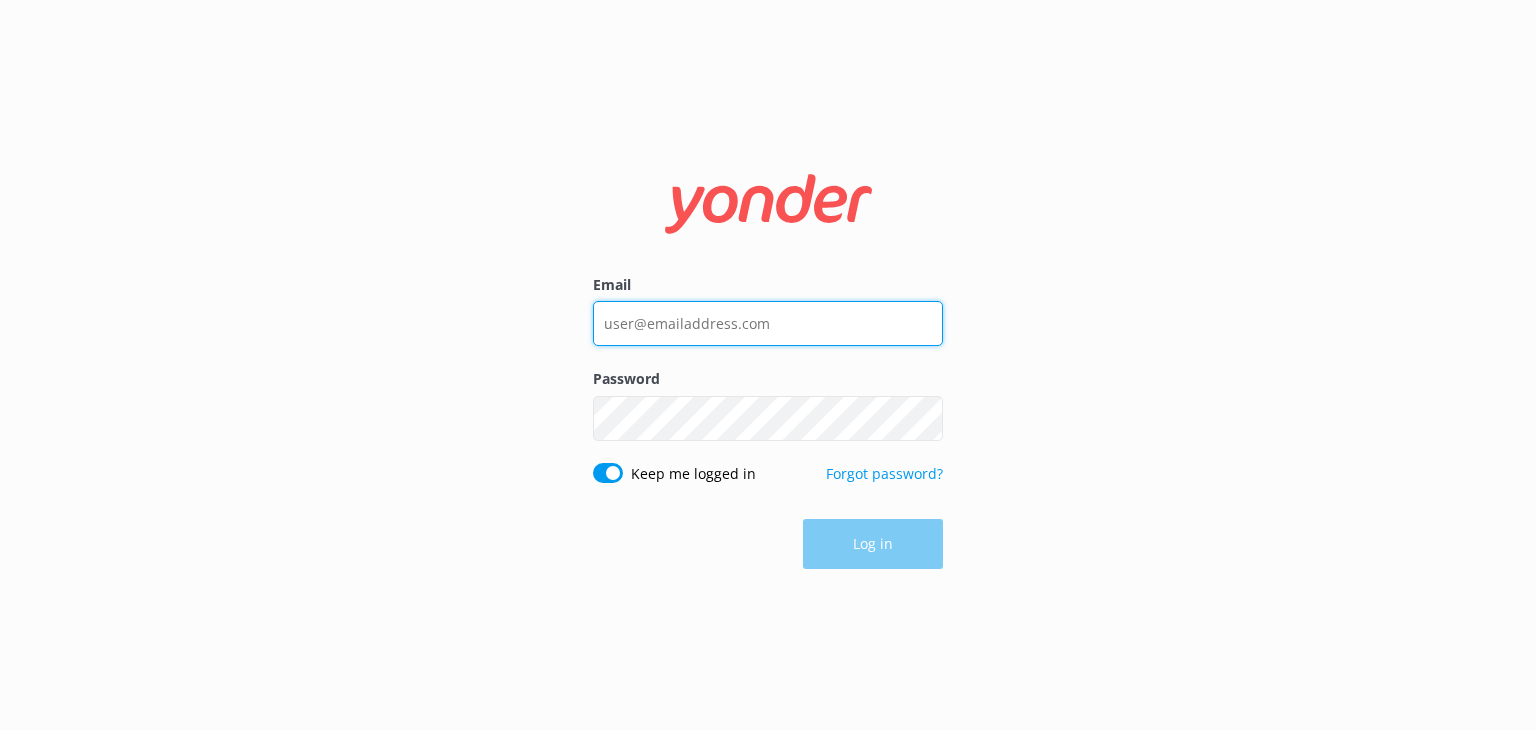type on "info@[EXAMPLE.COM]" 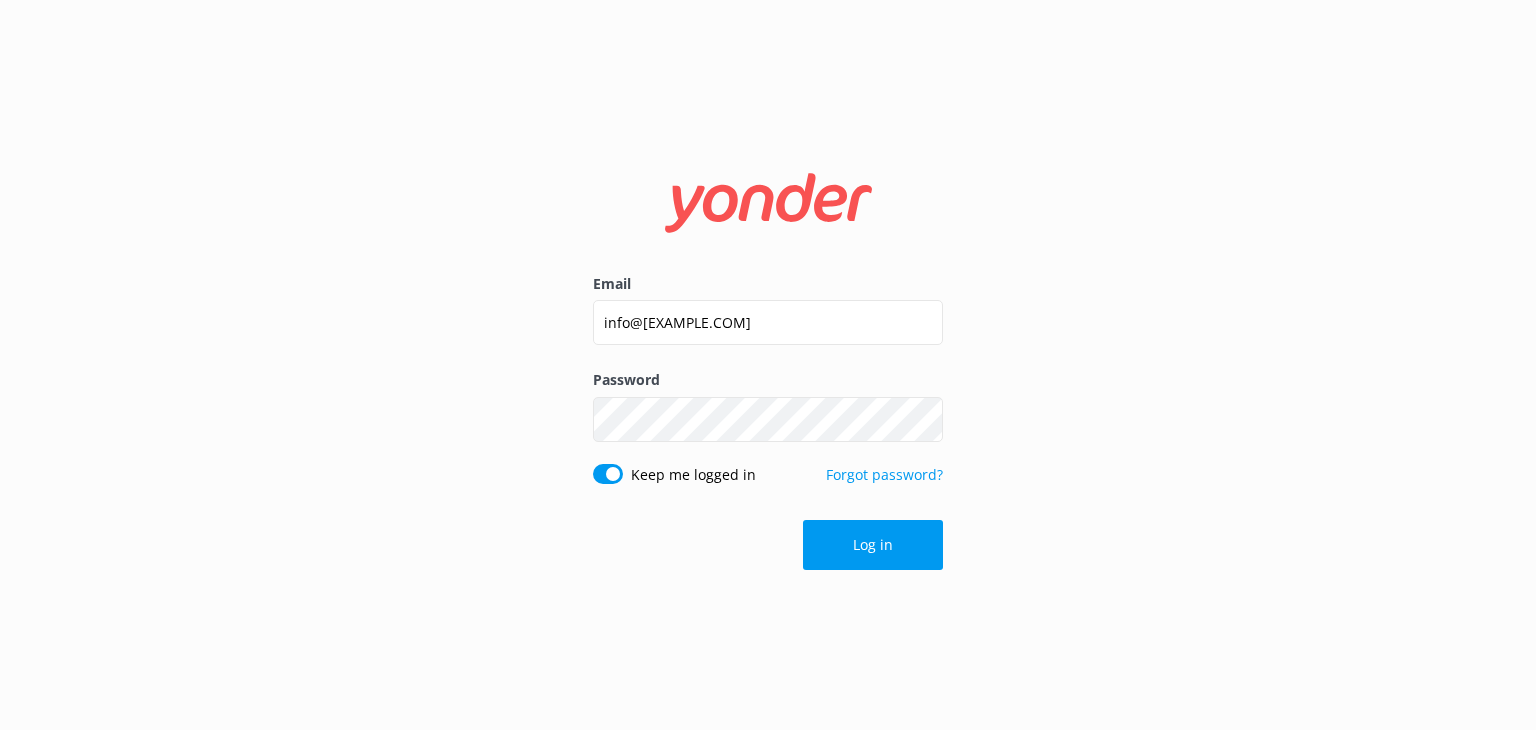 click on "Log in" at bounding box center [768, 545] 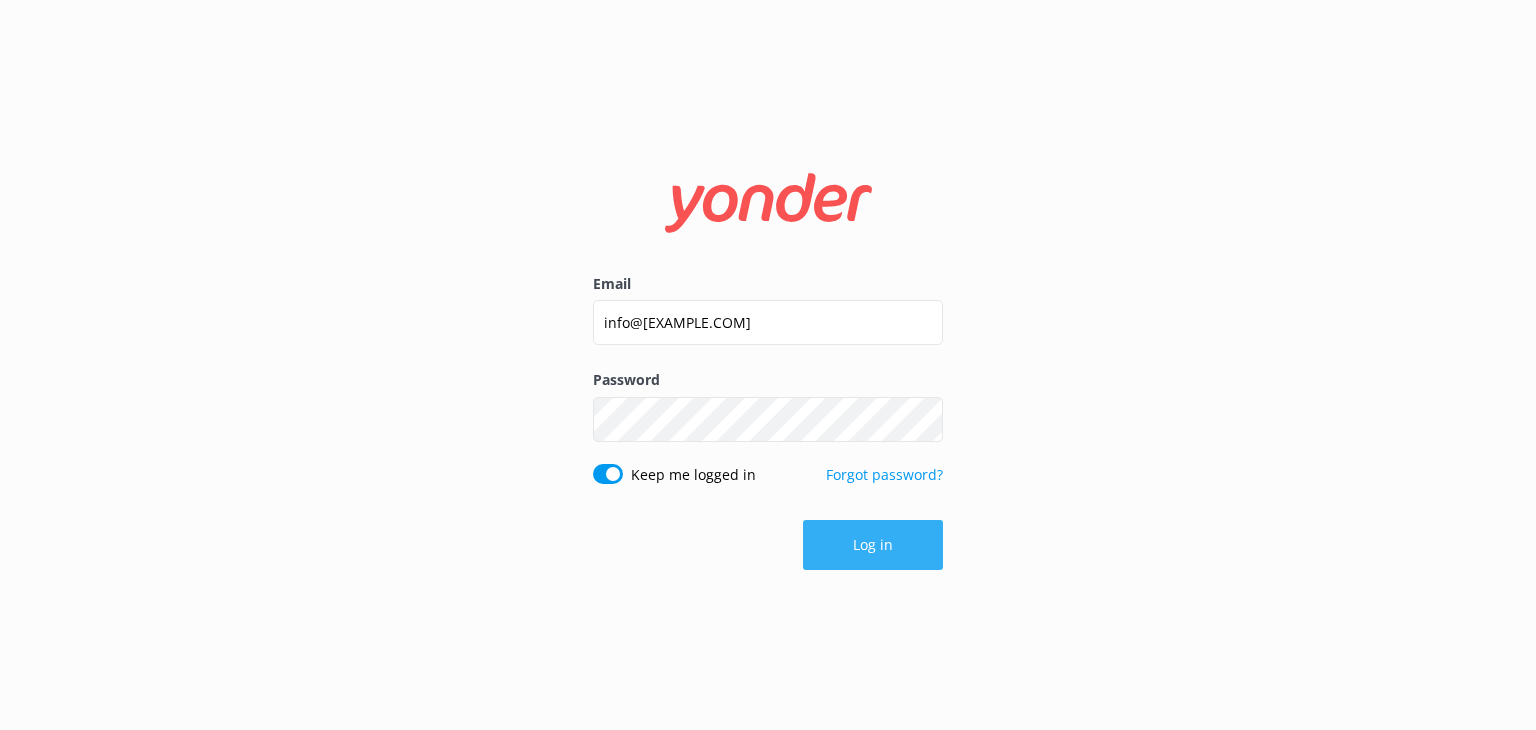 click on "Log in" at bounding box center [873, 545] 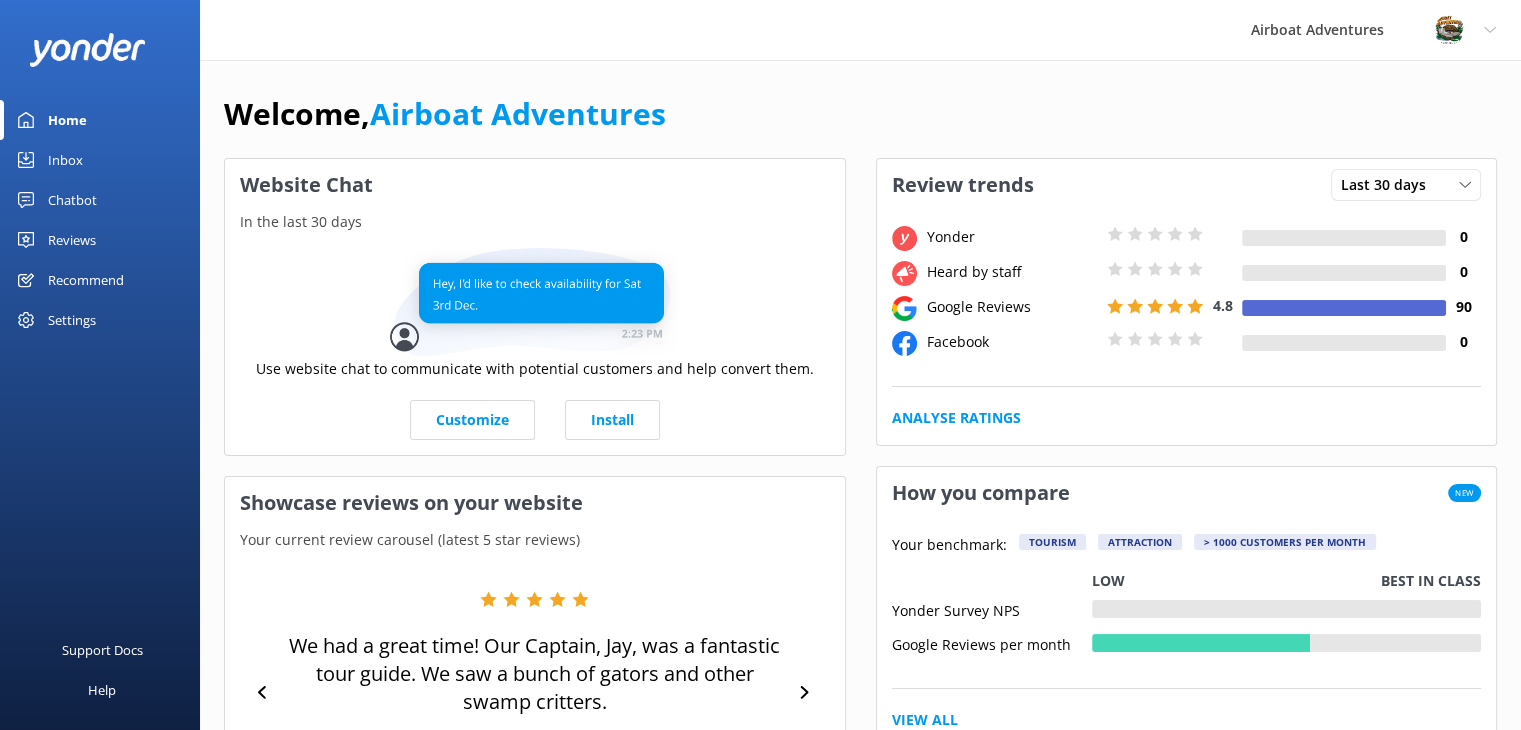 click on "Reviews" at bounding box center (72, 240) 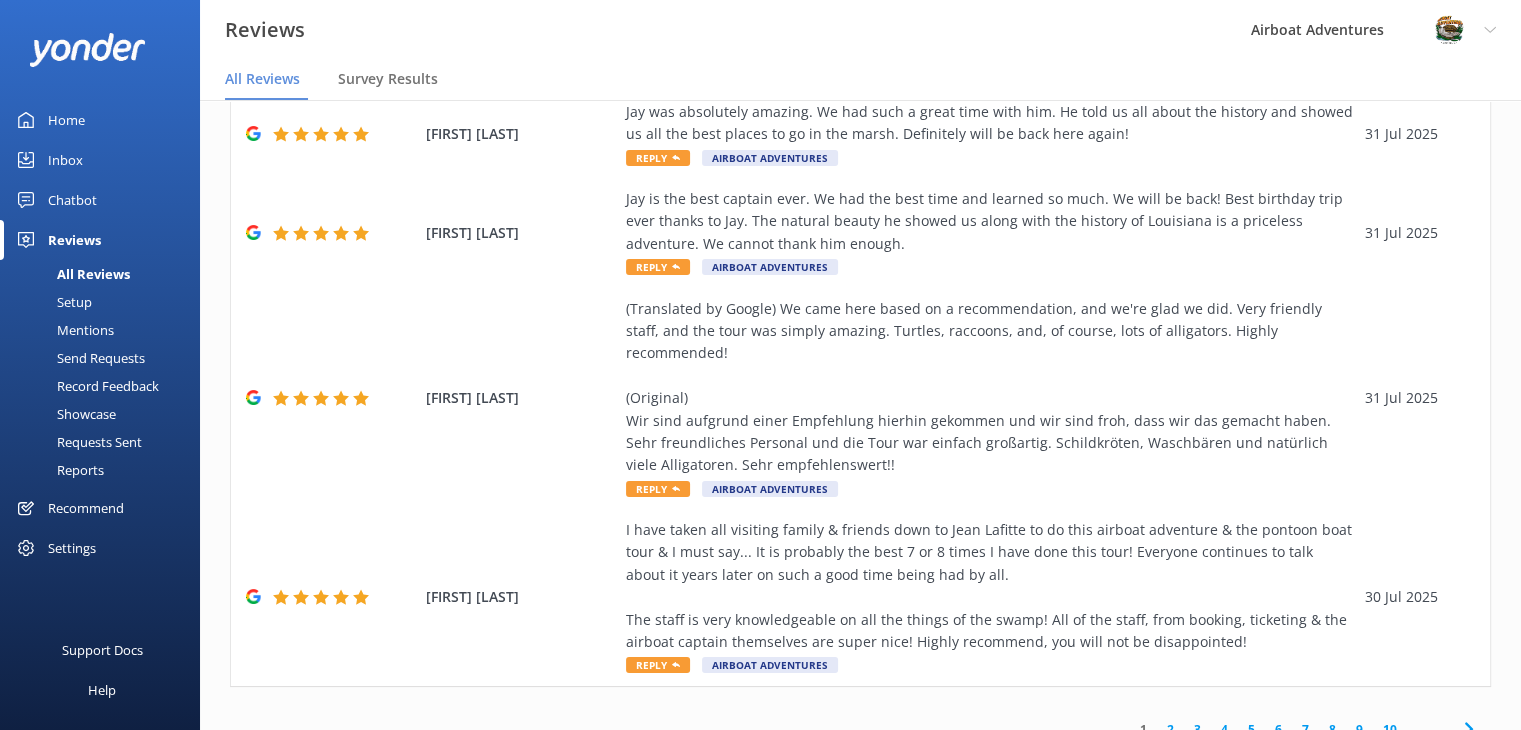 scroll, scrollTop: 699, scrollLeft: 0, axis: vertical 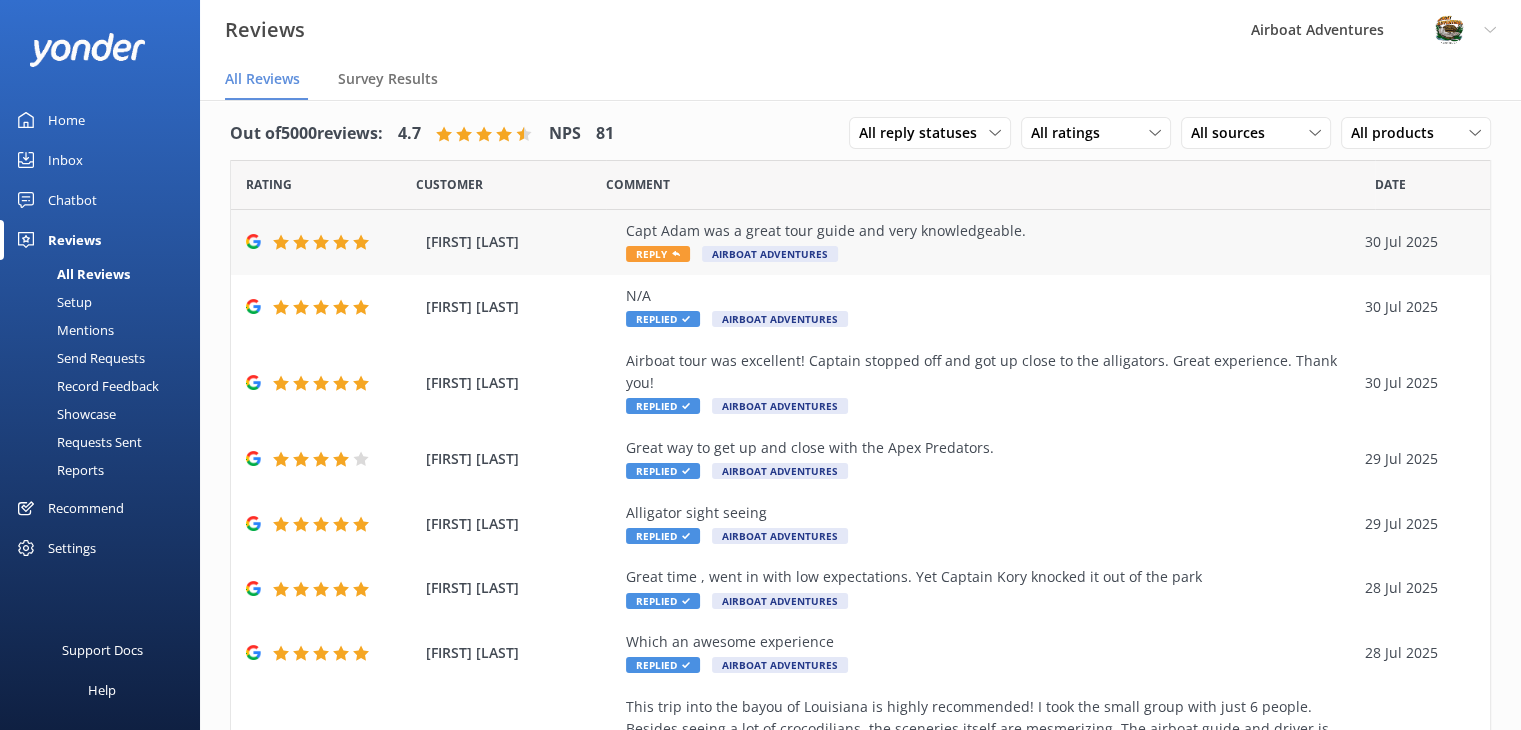 click on "Capt Adam was a great tour guide and very knowledgeable. Reply Airboat Adventures" at bounding box center [990, 242] 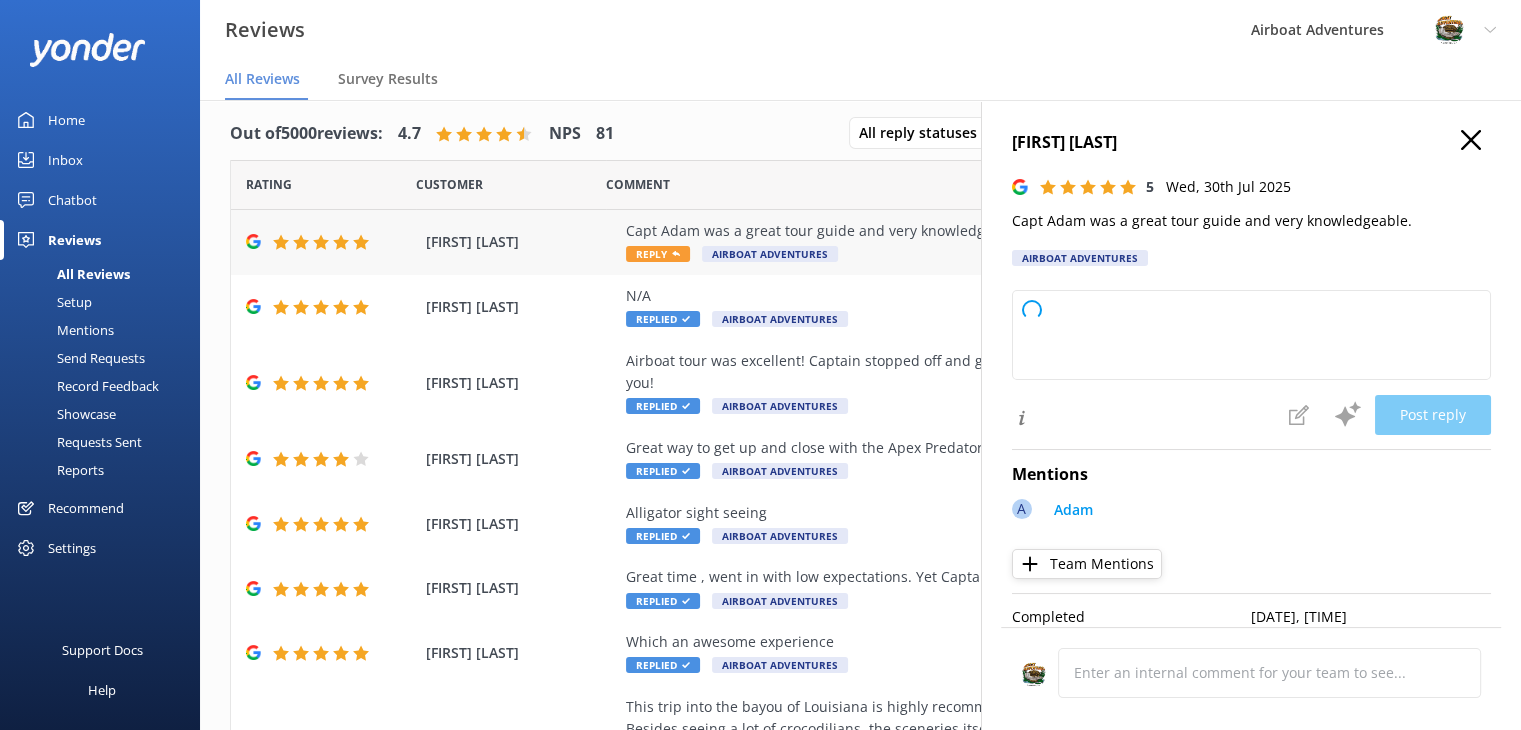 type on "Thank you so much for your wonderful review! We're delighted to hear you enjoyed your tour with Capt Adam. We appreciate your feedback and hope to welcome you aboard again soon!" 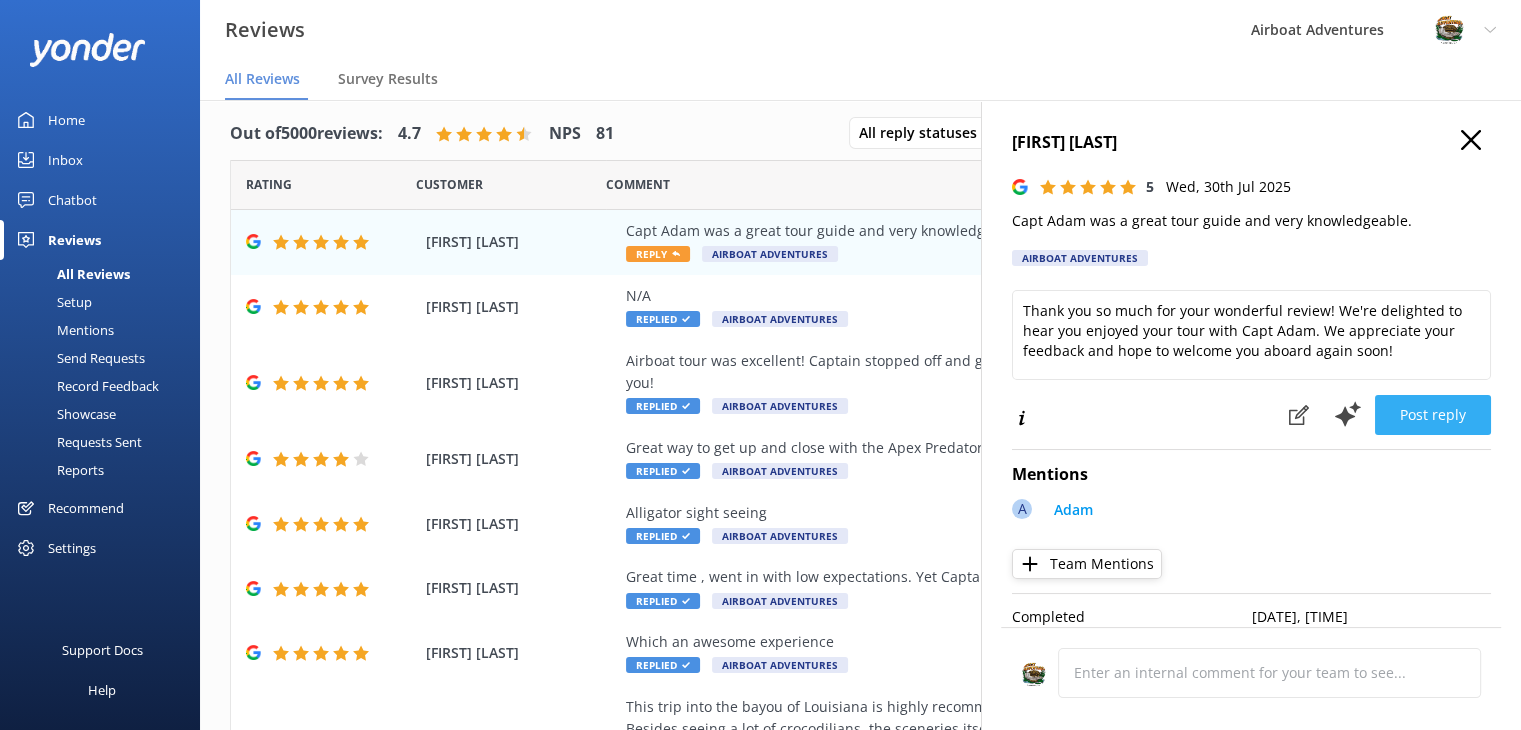 click on "Post reply" at bounding box center [1433, 415] 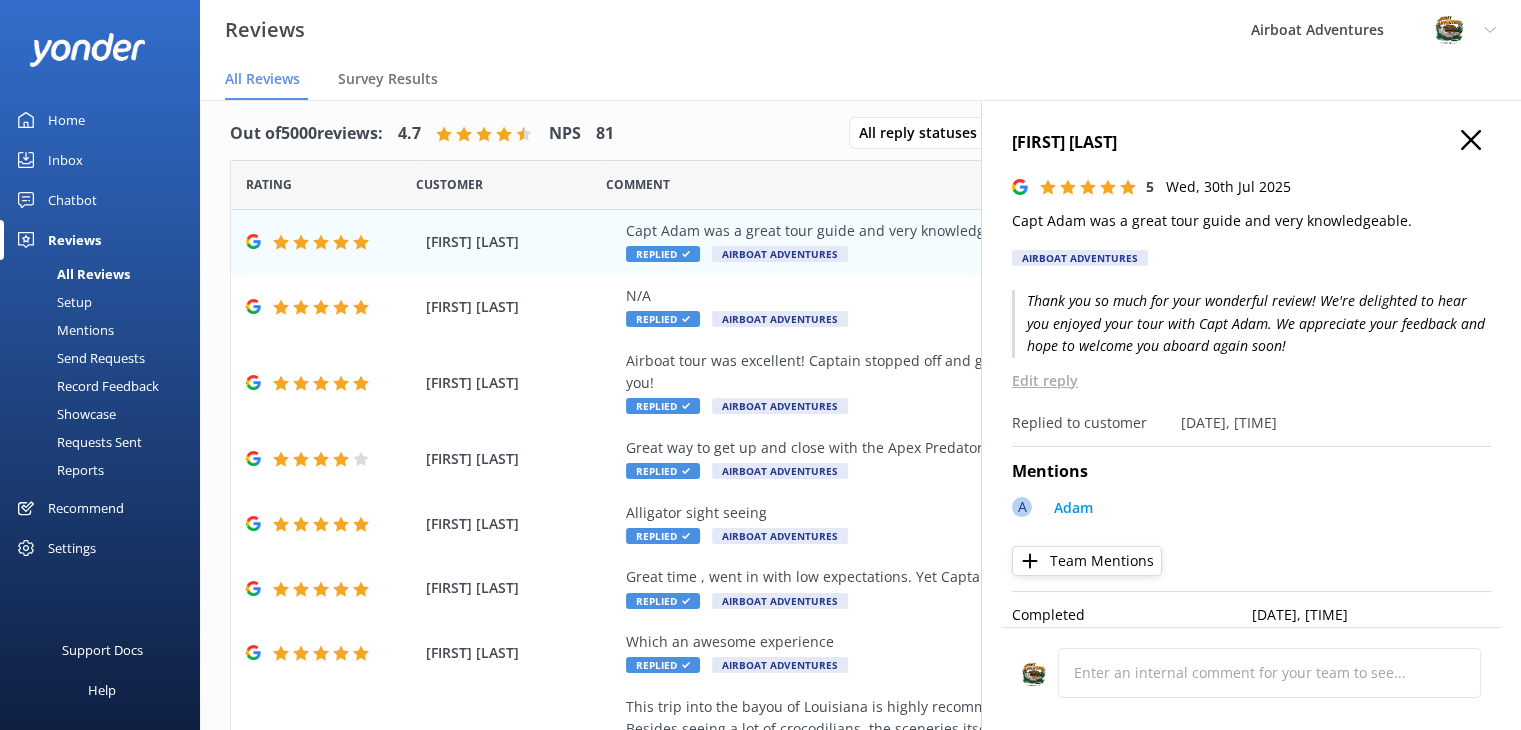click 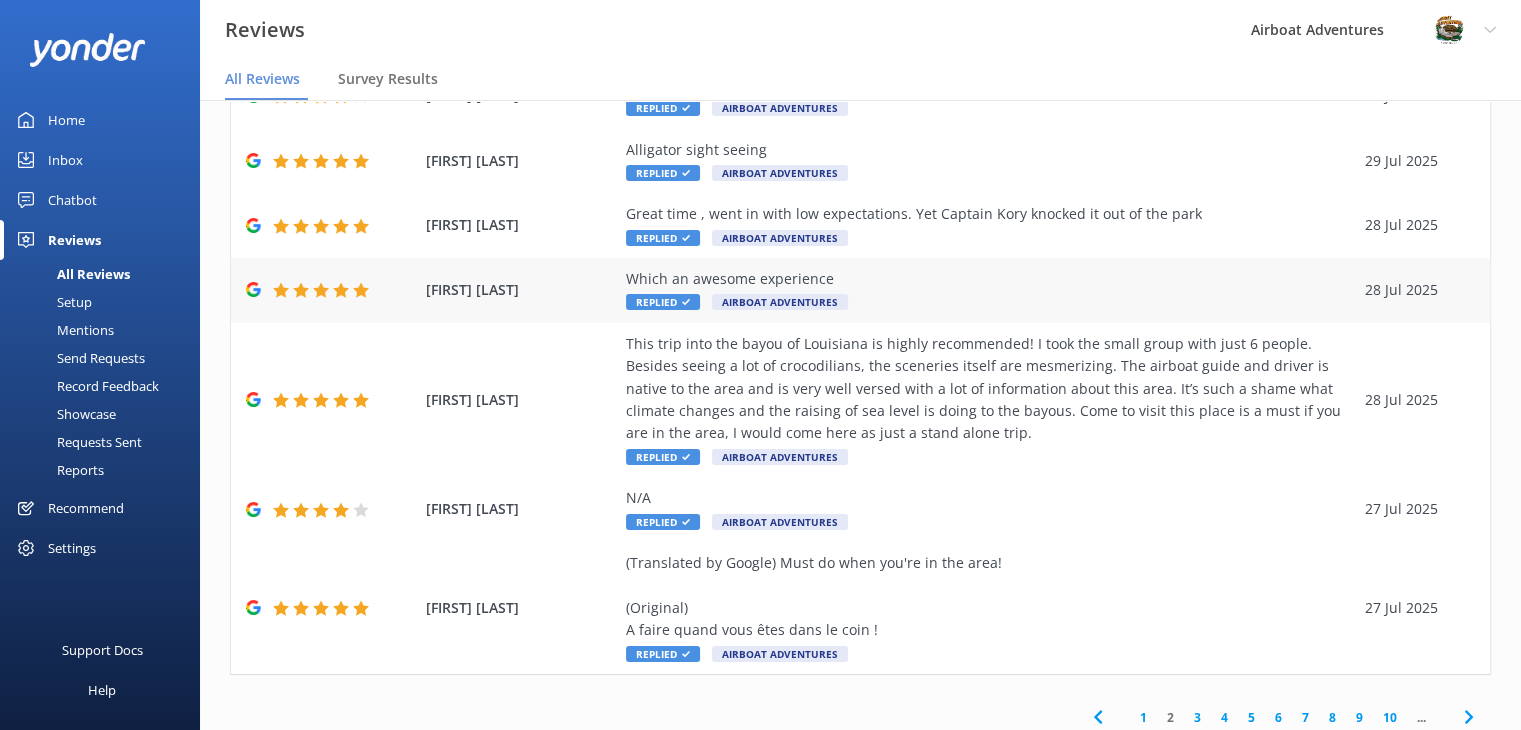 scroll, scrollTop: 385, scrollLeft: 0, axis: vertical 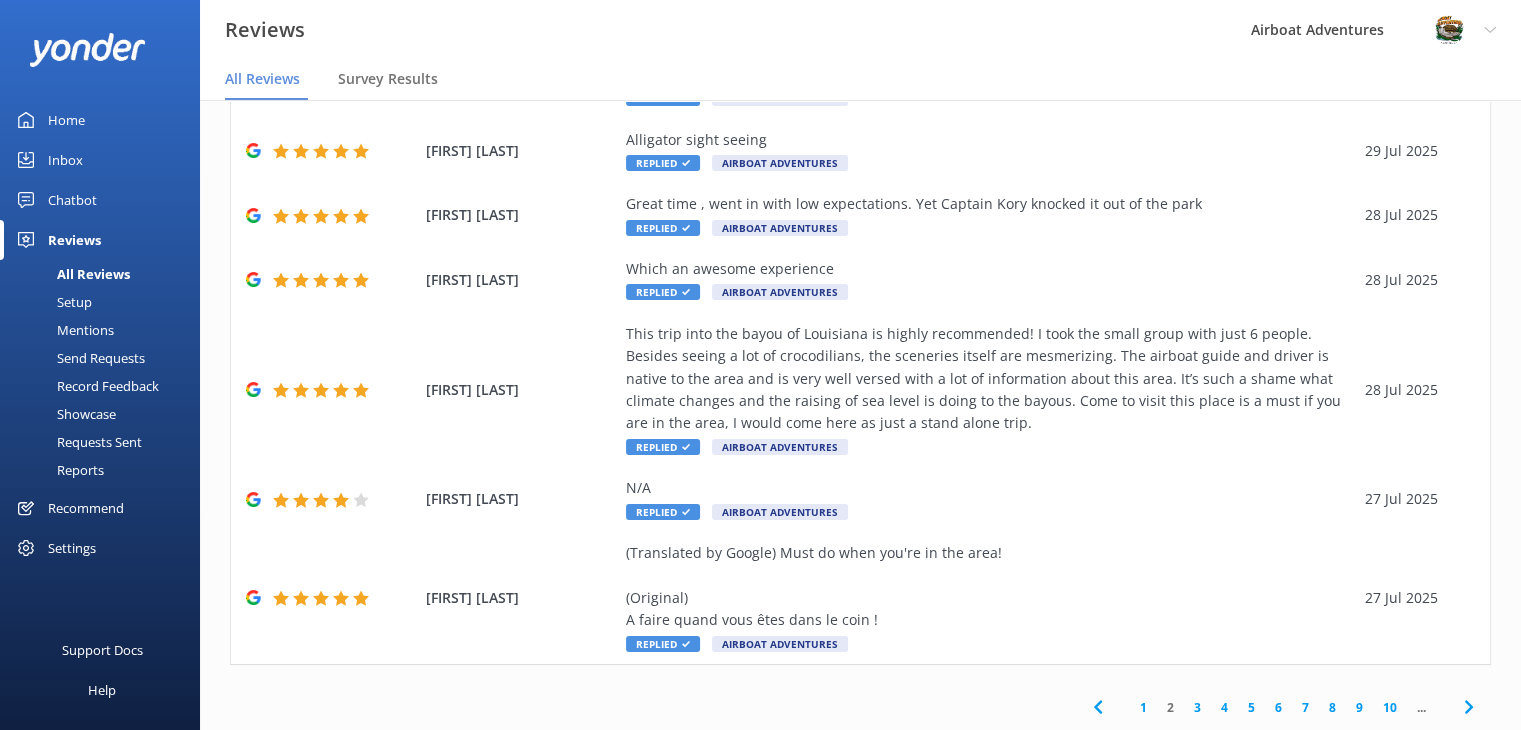 click on "1" at bounding box center (1143, 707) 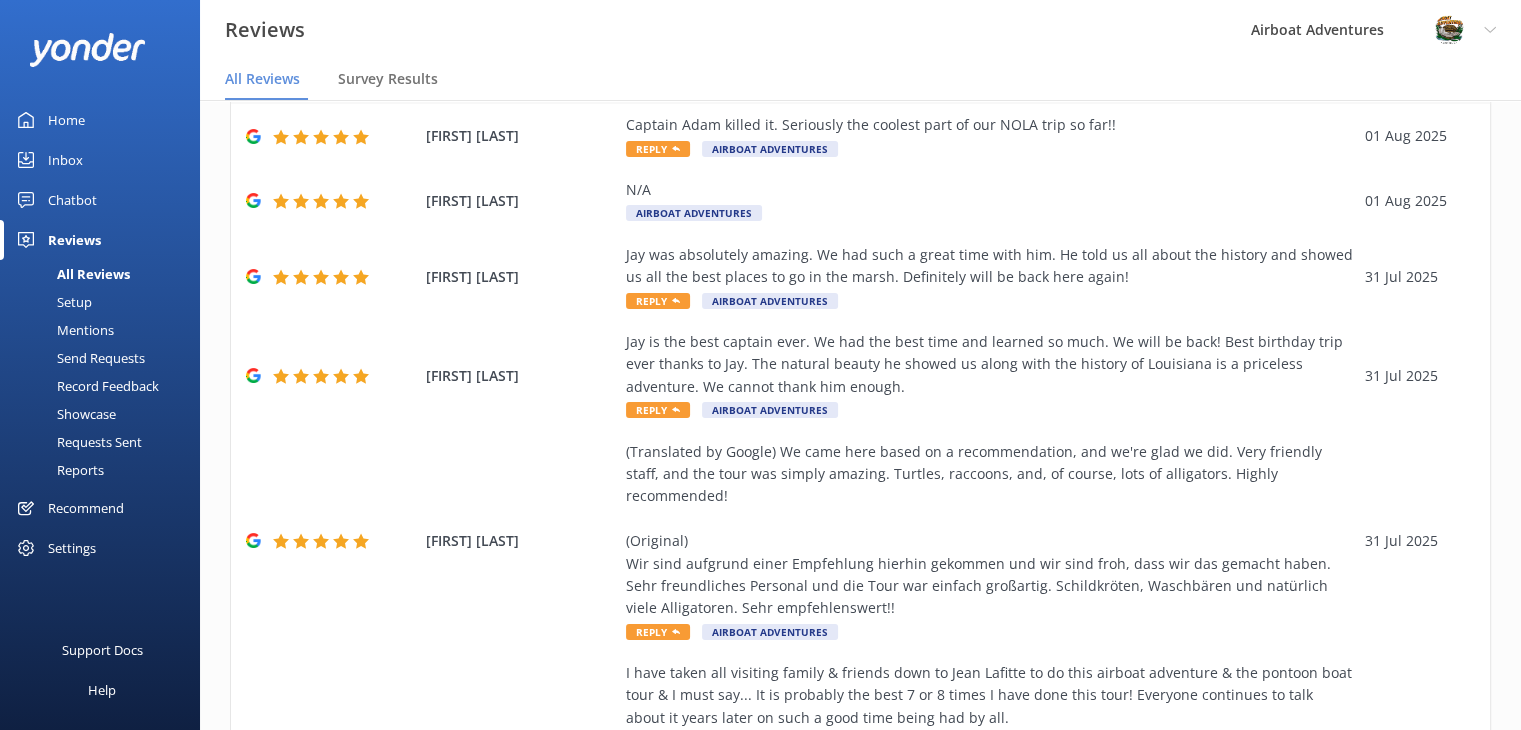 scroll, scrollTop: 699, scrollLeft: 0, axis: vertical 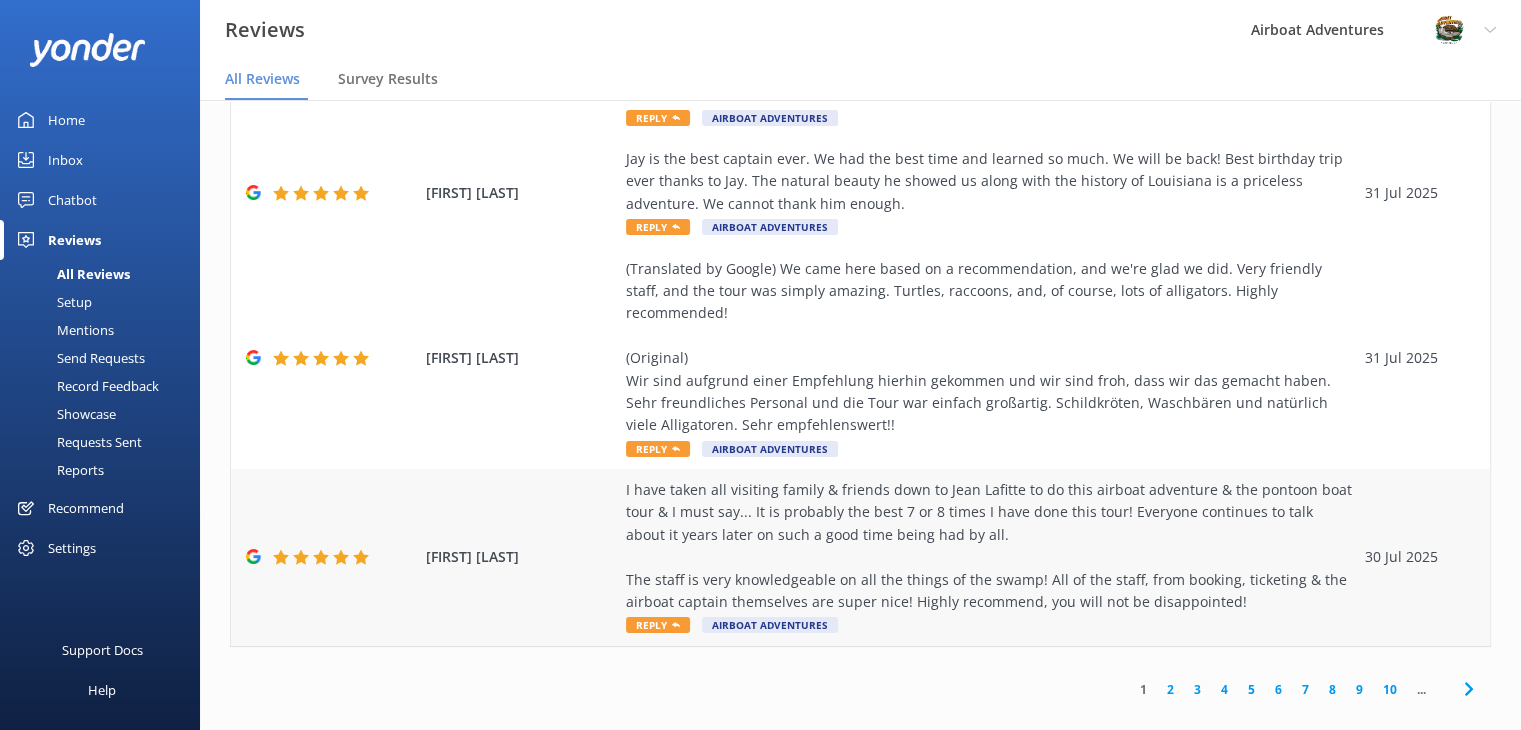 click on "I have taken all visiting family & friends down to Jean Lafitte to do this airboat adventure & the pontoon boat tour & I must say... It is probably the best 7 or 8 times I have done this tour! Everyone continues to talk about it years later on such a good time being had by all.
The staff is very knowledgeable on all the things of the swamp! All of the staff, from booking, ticketing & the airboat captain themselves are super nice! Highly recommend, you will not be disappointed!" at bounding box center (990, 546) 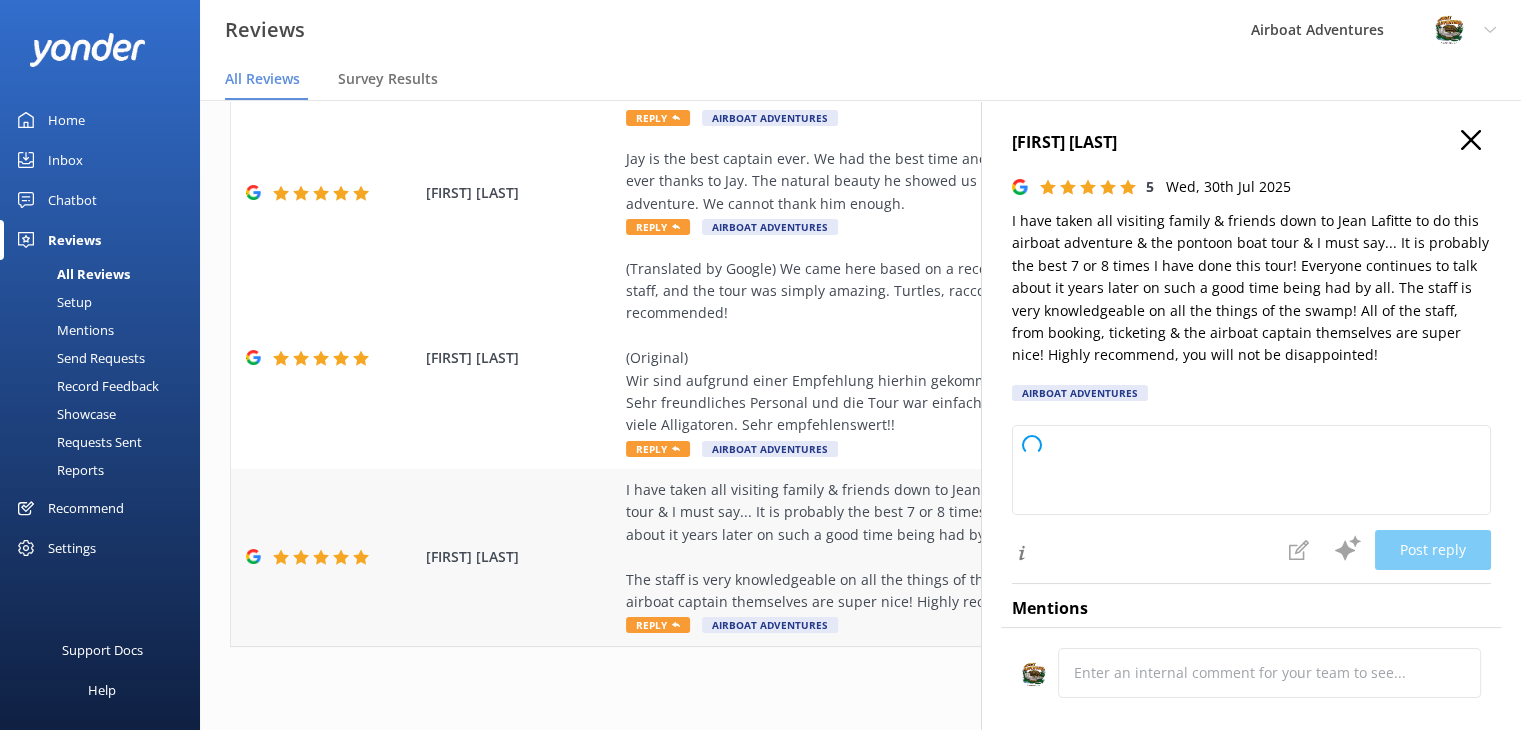 type on "Thank you so much for your wonderful review and for bringing your family and friends to experience our tours time and again! We’re thrilled to hear that our staff and captains have made each visit memorable. Your recommendation means a lot to us, and we look forward to welcoming you back for more adventures in the swamp!" 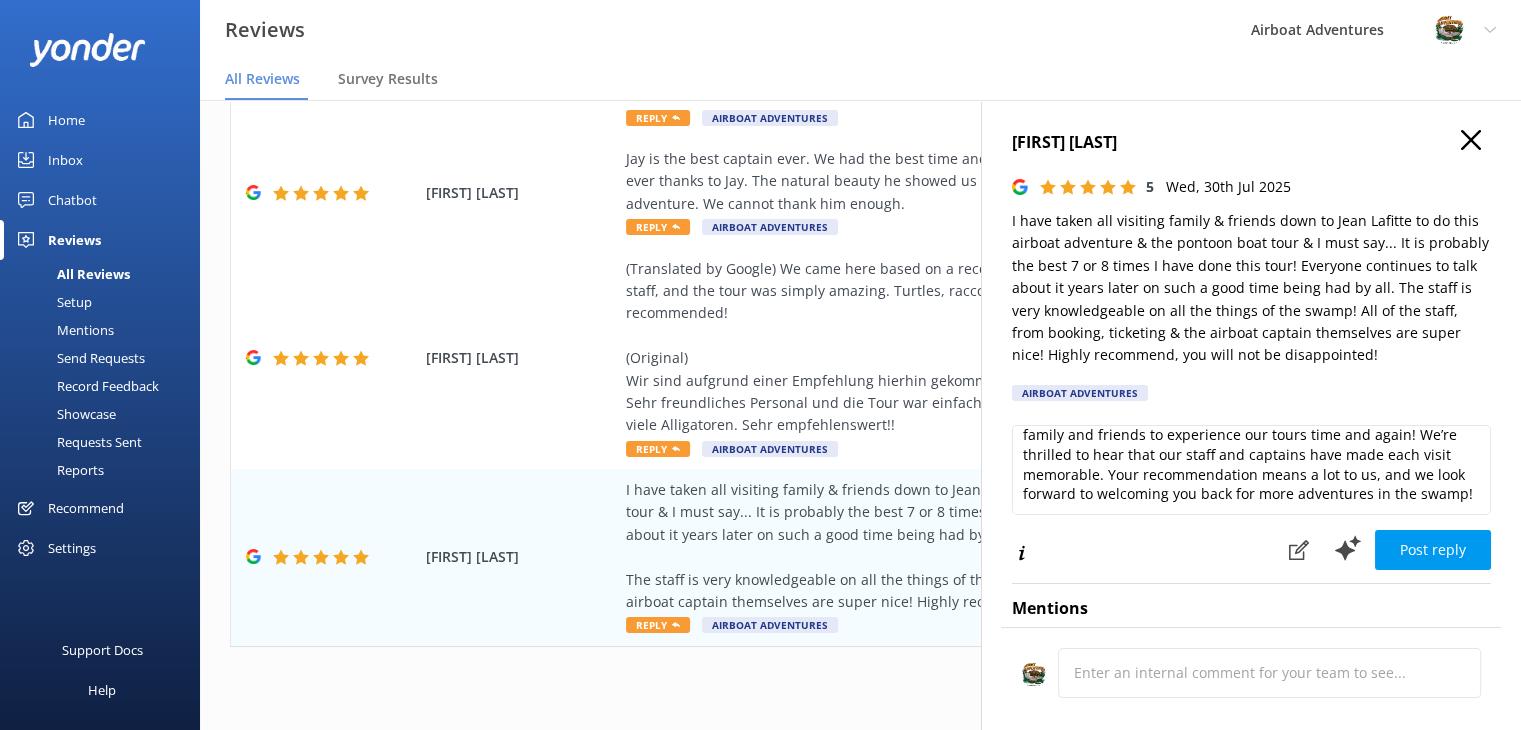 scroll, scrollTop: 48, scrollLeft: 0, axis: vertical 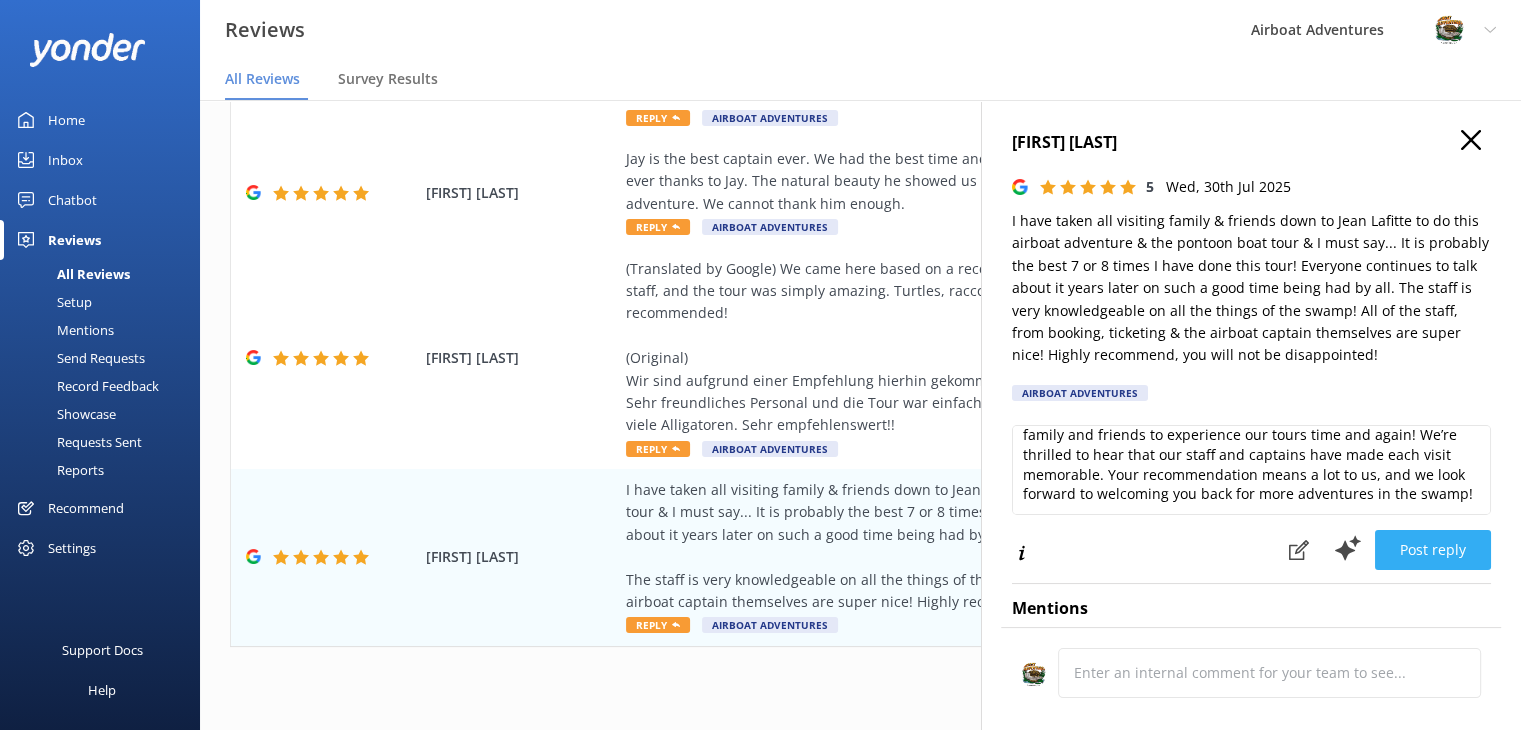 click on "Post reply" at bounding box center [1433, 550] 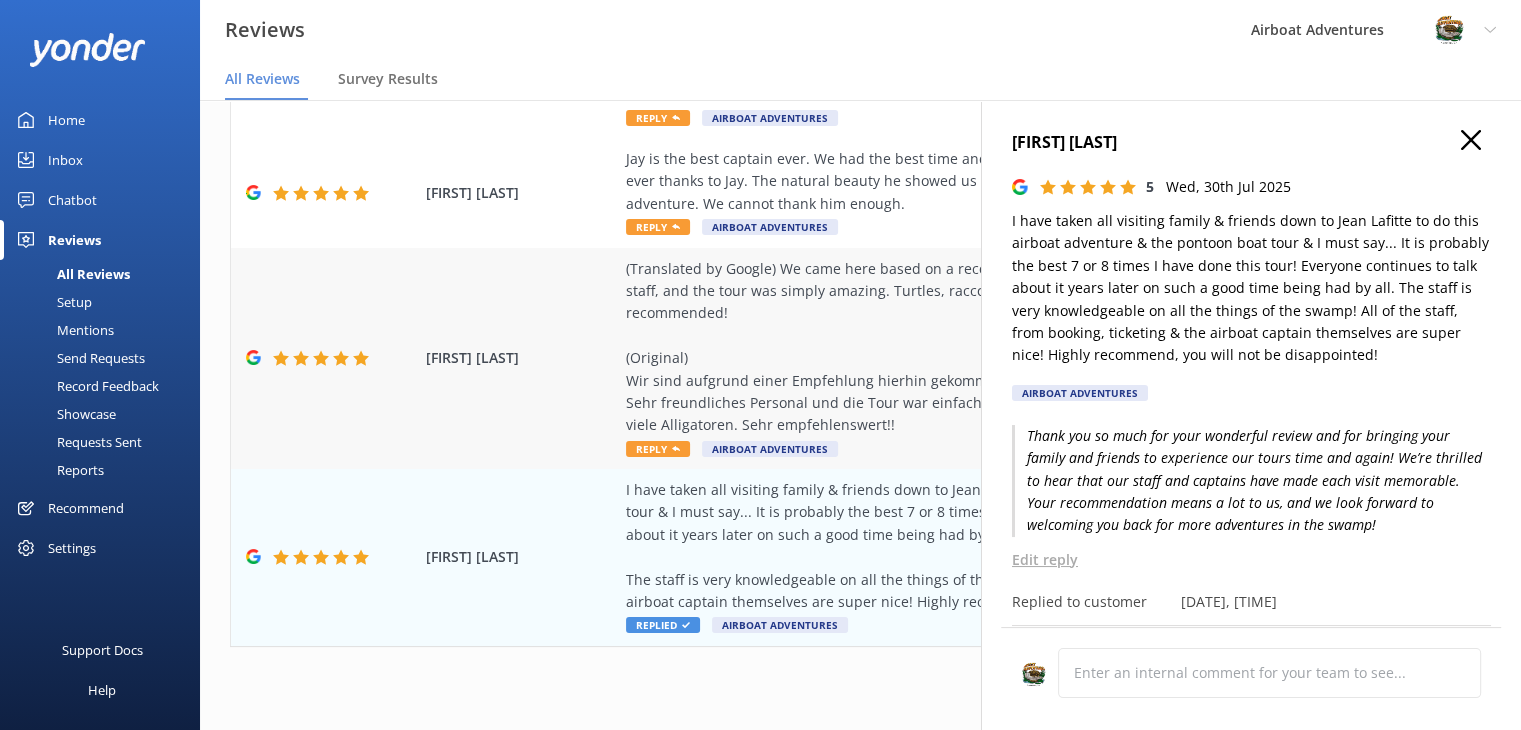 click on "(Translated by Google) We came here based on a recommendation, and we're glad we did. Very friendly staff, and the tour was simply amazing. Turtles, raccoons, and, of course, lots of alligators. Highly recommended!
(Original)
Wir sind aufgrund einer Empfehlung hierhin gekommen und wir sind froh, dass wir das gemacht haben. Sehr freundliches Personal und die Tour war einfach großartig. Schildkröten, Waschbären und natürlich viele Alligatoren. Sehr empfehlenswert!!" at bounding box center [990, 347] 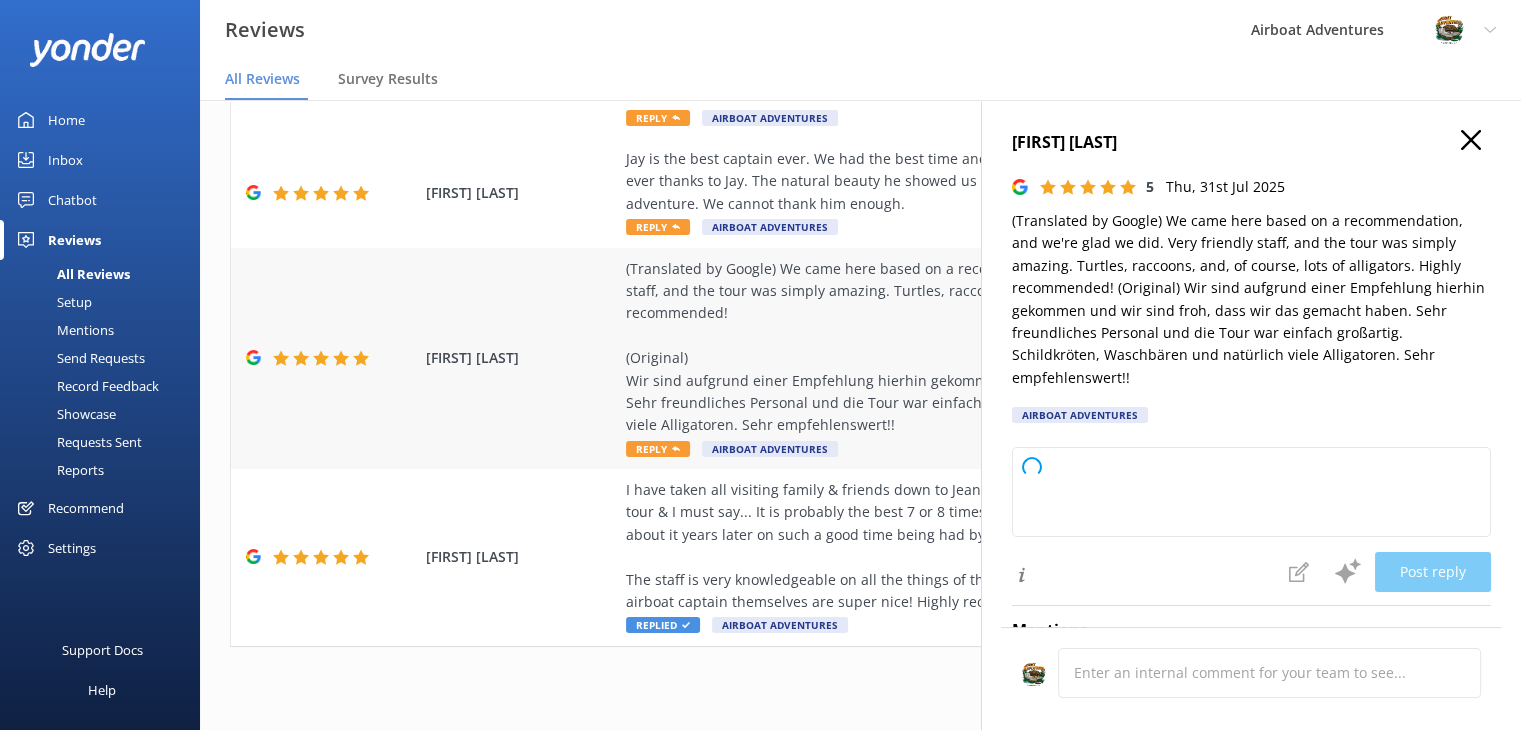 type on "Thank you so much for your wonderful review! We're delighted to hear you enjoyed the tour and our team’s hospitality. It’s great that you got to see so much wildlife. We appreciate your recommendation and hope to welcome you again soon!" 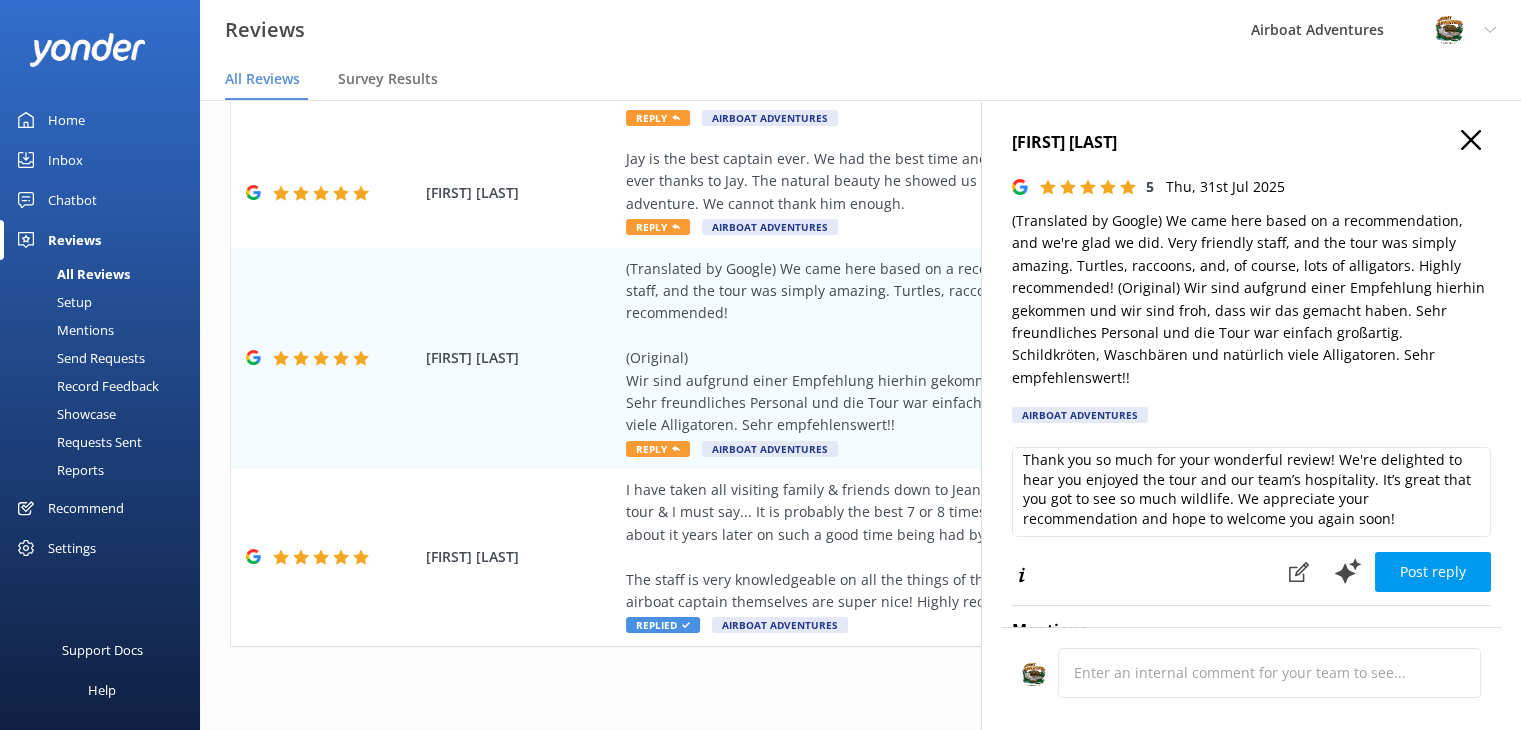 scroll, scrollTop: 9, scrollLeft: 0, axis: vertical 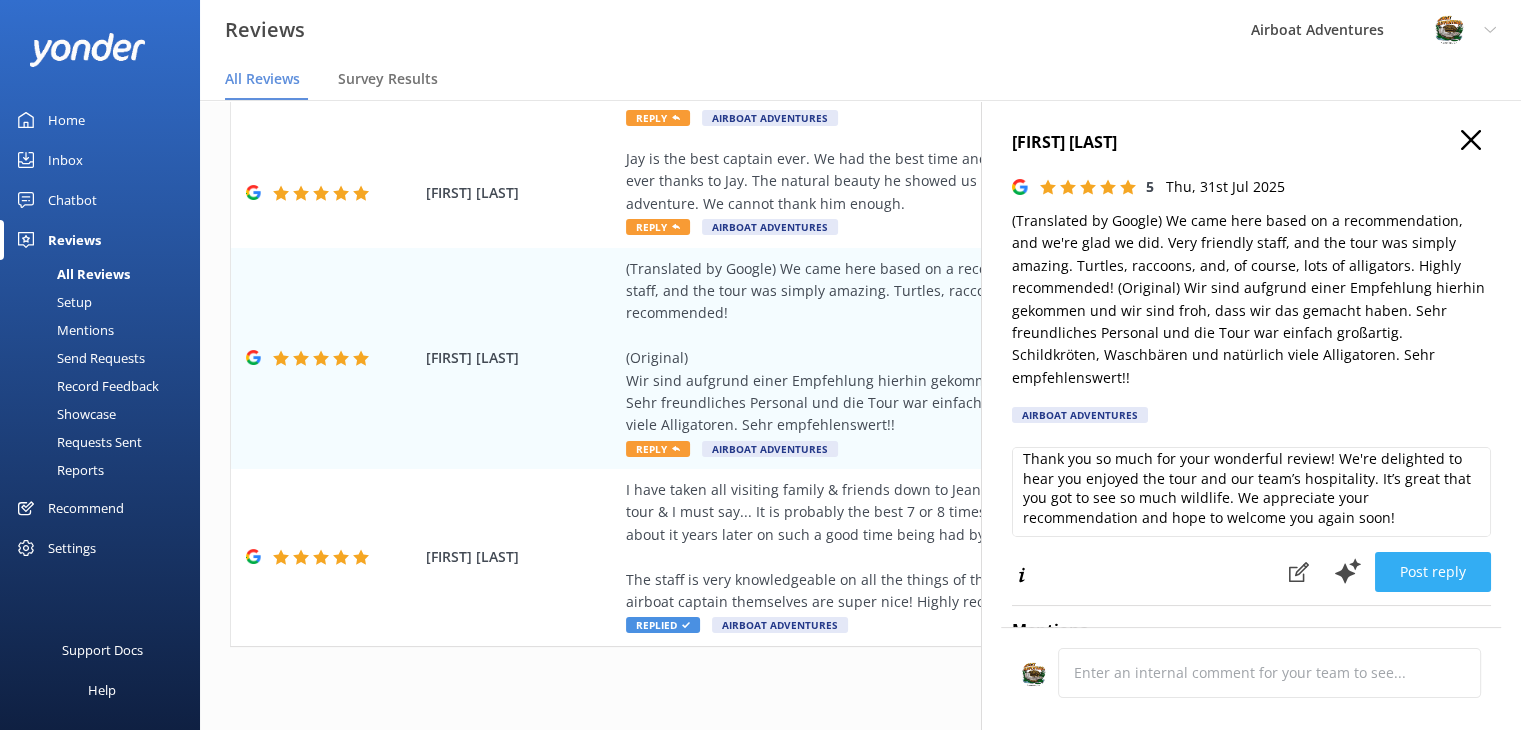 click on "Post reply" at bounding box center (1433, 572) 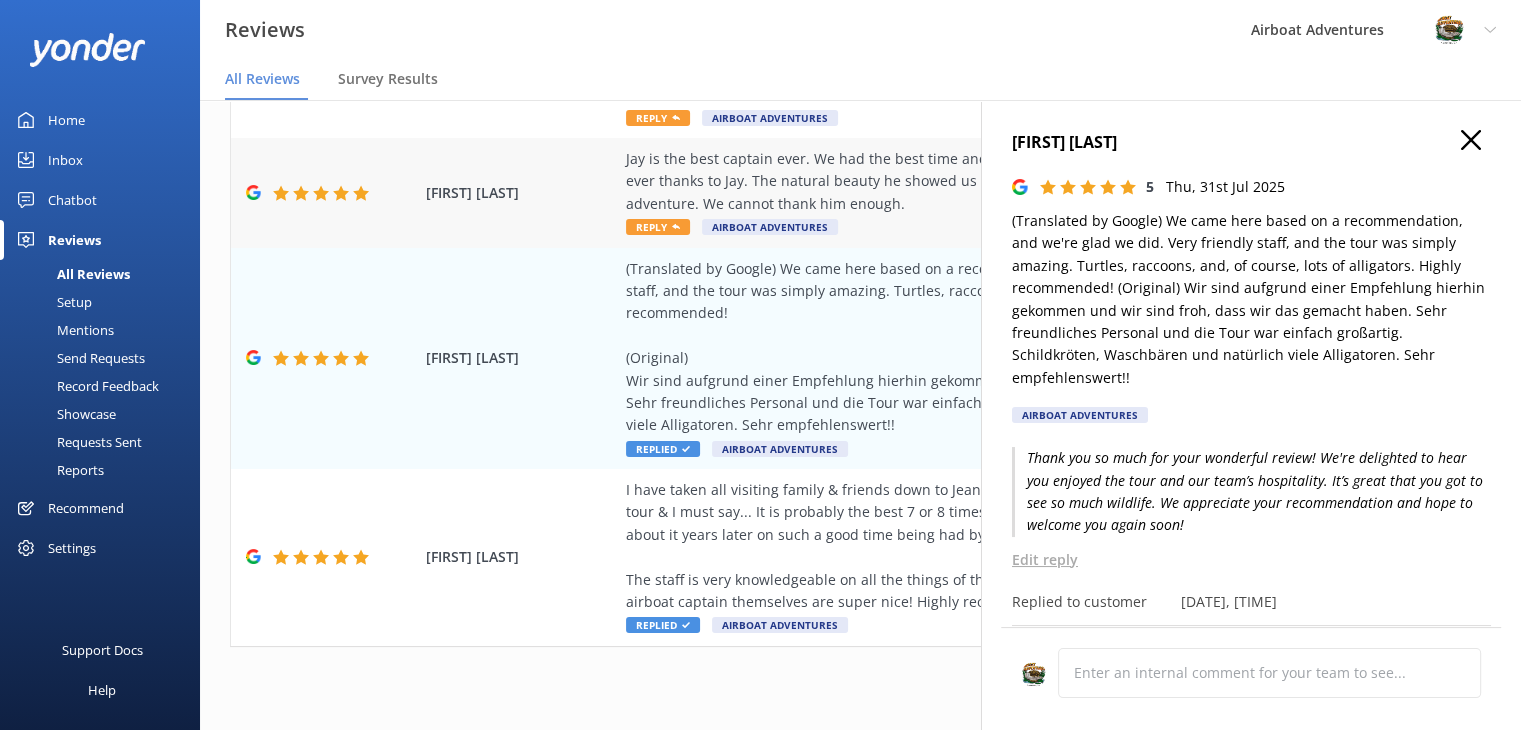 click on "Jay is the best captain ever. We had the best time and learned so much. We will be back! Best birthday trip ever thanks to Jay. The natural beauty he showed us along with the history of Louisiana is a priceless adventure. We cannot thank him enough." at bounding box center [990, 181] 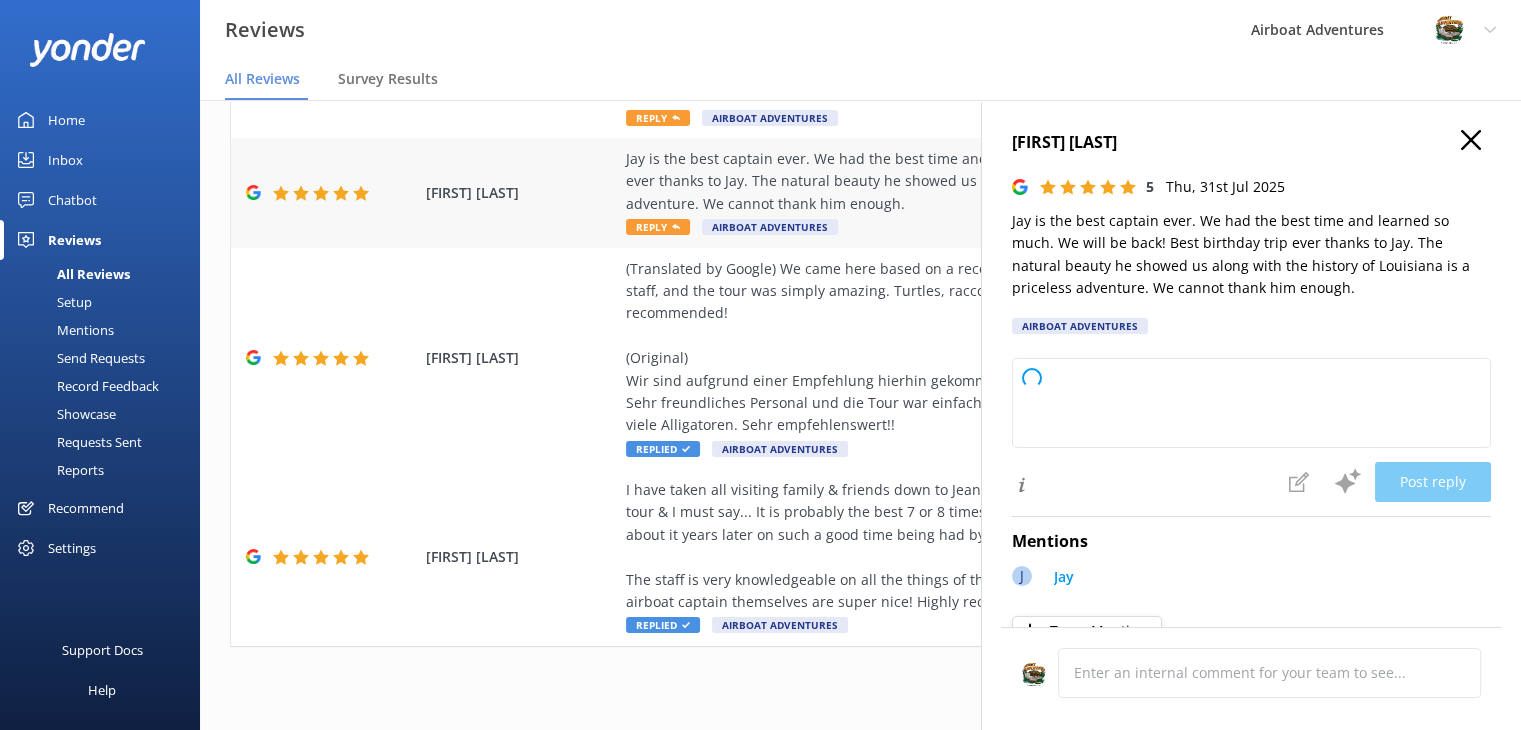 type on "Thank you so much for your wonderful review! We’re thrilled to hear you had such a memorable birthday trip with Captain Jay. Your kind words mean a lot to us, and we can’t wait to welcome you back for another adventure. Thank you for choosing us!" 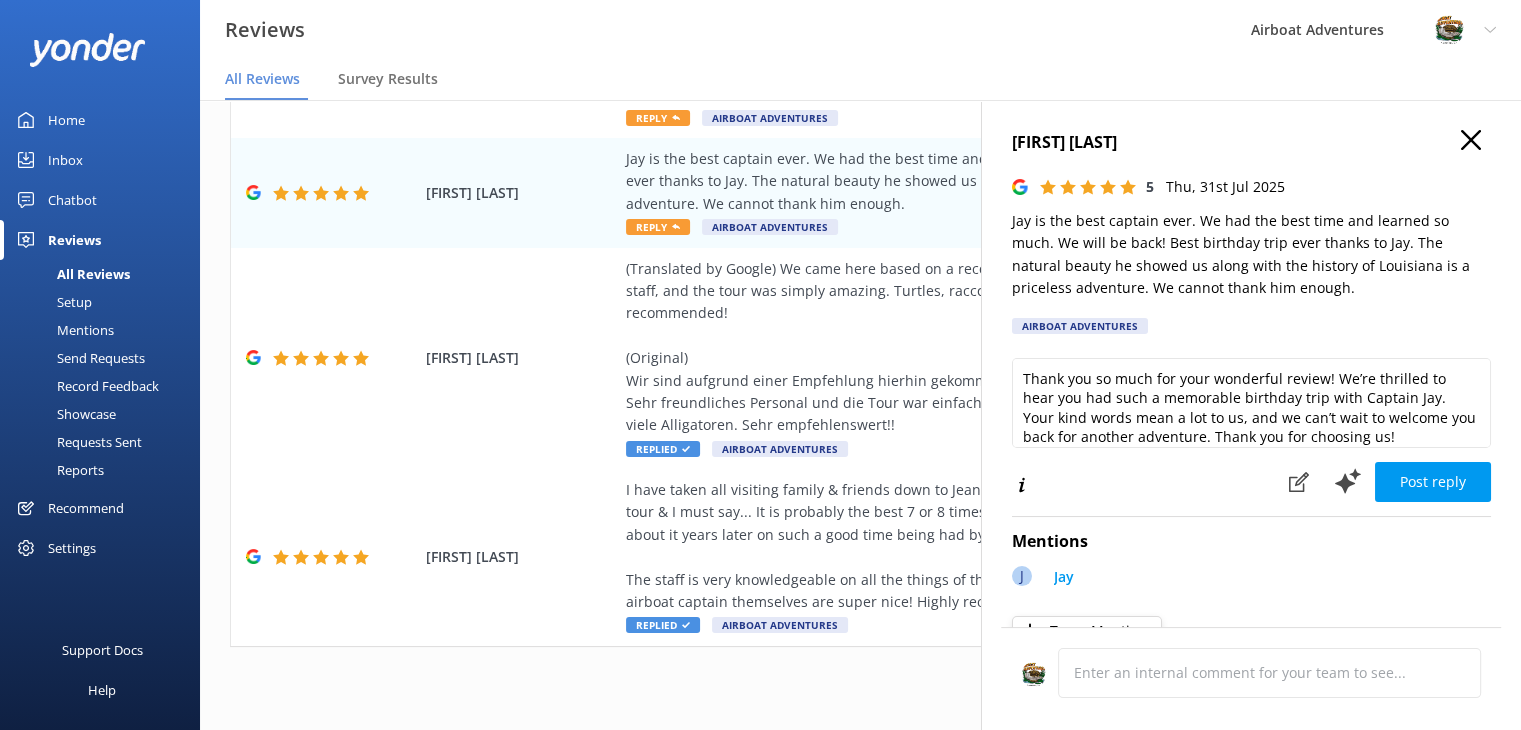 scroll, scrollTop: 9, scrollLeft: 0, axis: vertical 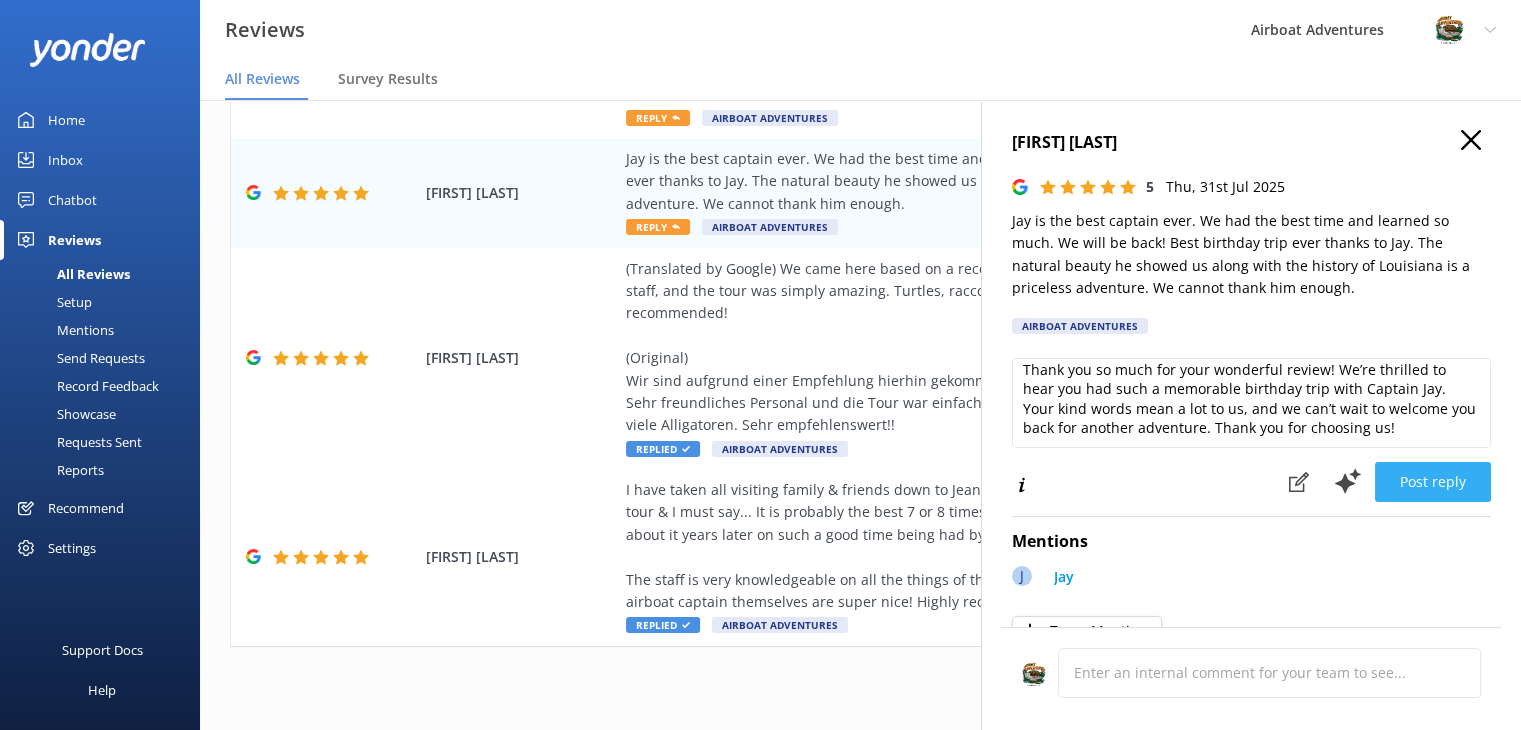 click on "Post reply" at bounding box center [1433, 482] 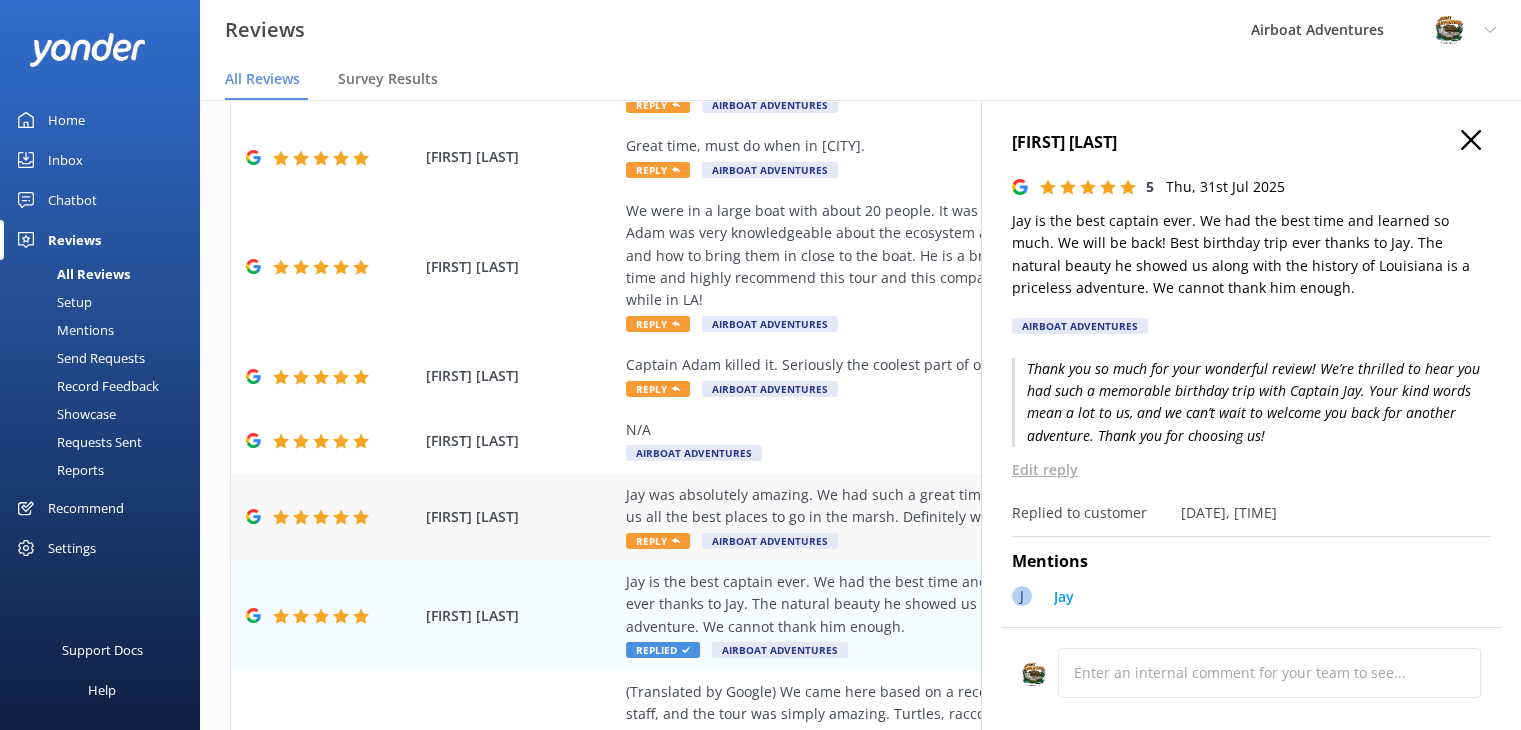 scroll, scrollTop: 137, scrollLeft: 0, axis: vertical 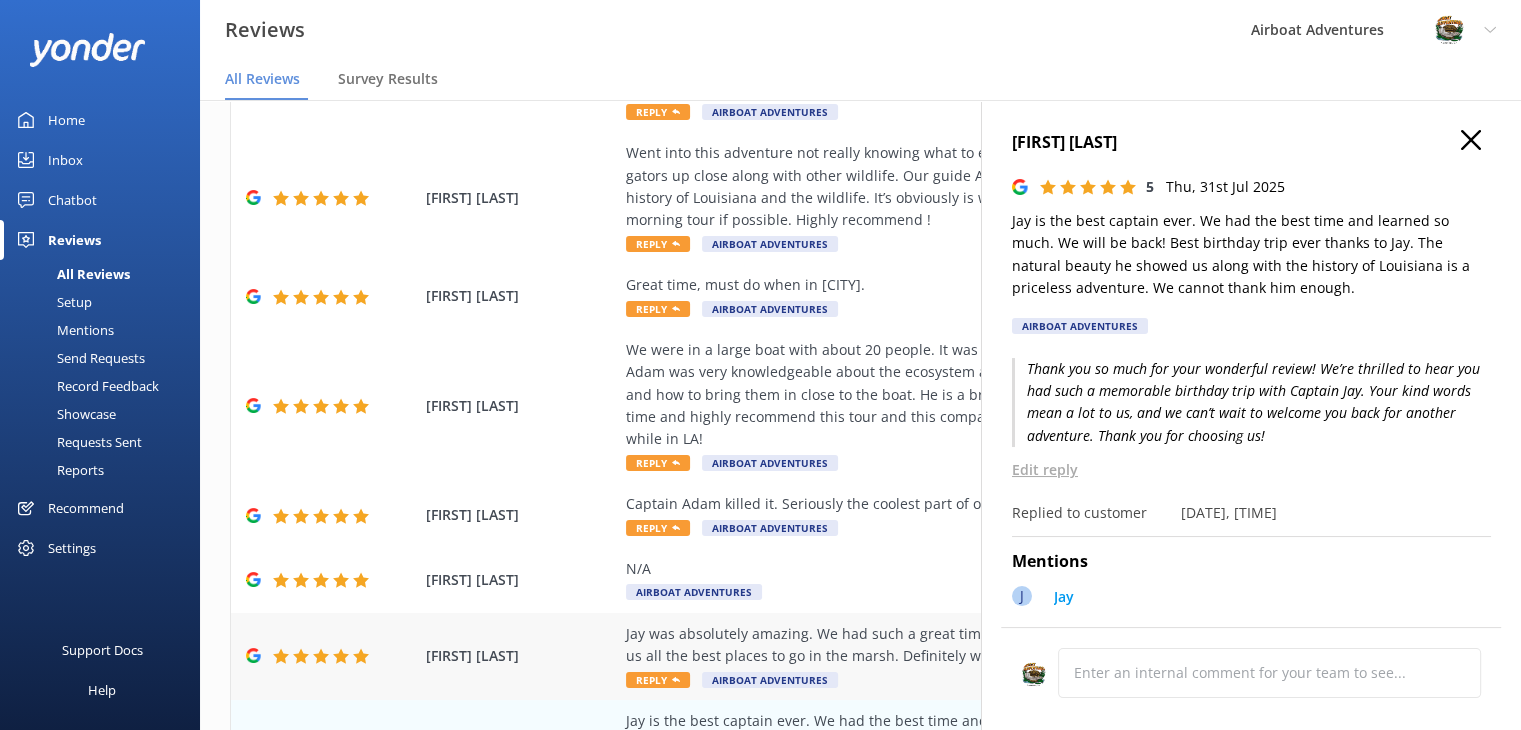 click on "Jay was absolutely amazing. We had such a great time with him. He told us all about the history and showed us all the best places to go in the marsh. Definitely will be back here again!" at bounding box center (990, 645) 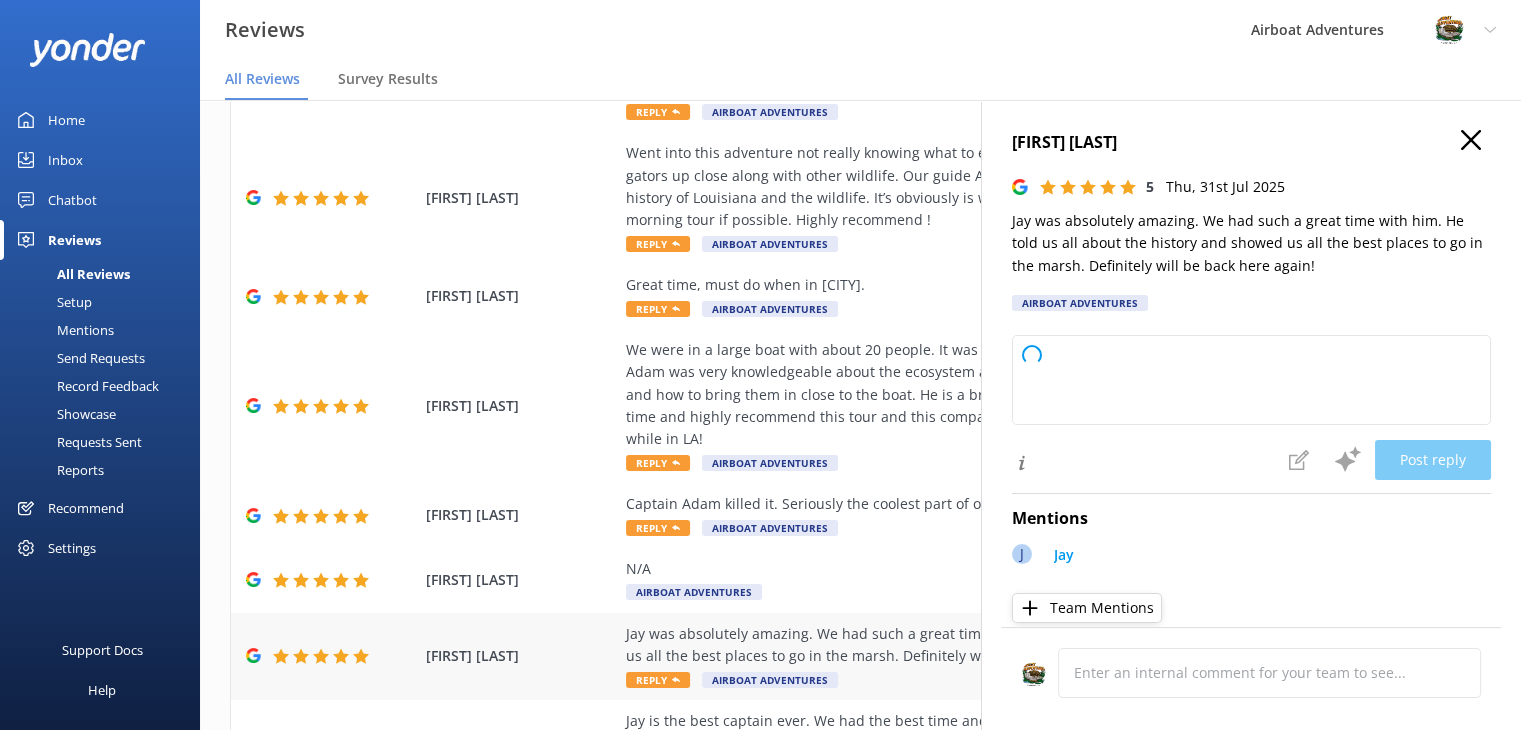 type on "Thank you so much for your wonderful review! We're thrilled to hear you had such a great experience with Jay and enjoyed exploring the marsh. We look forward to welcoming you back again soon!" 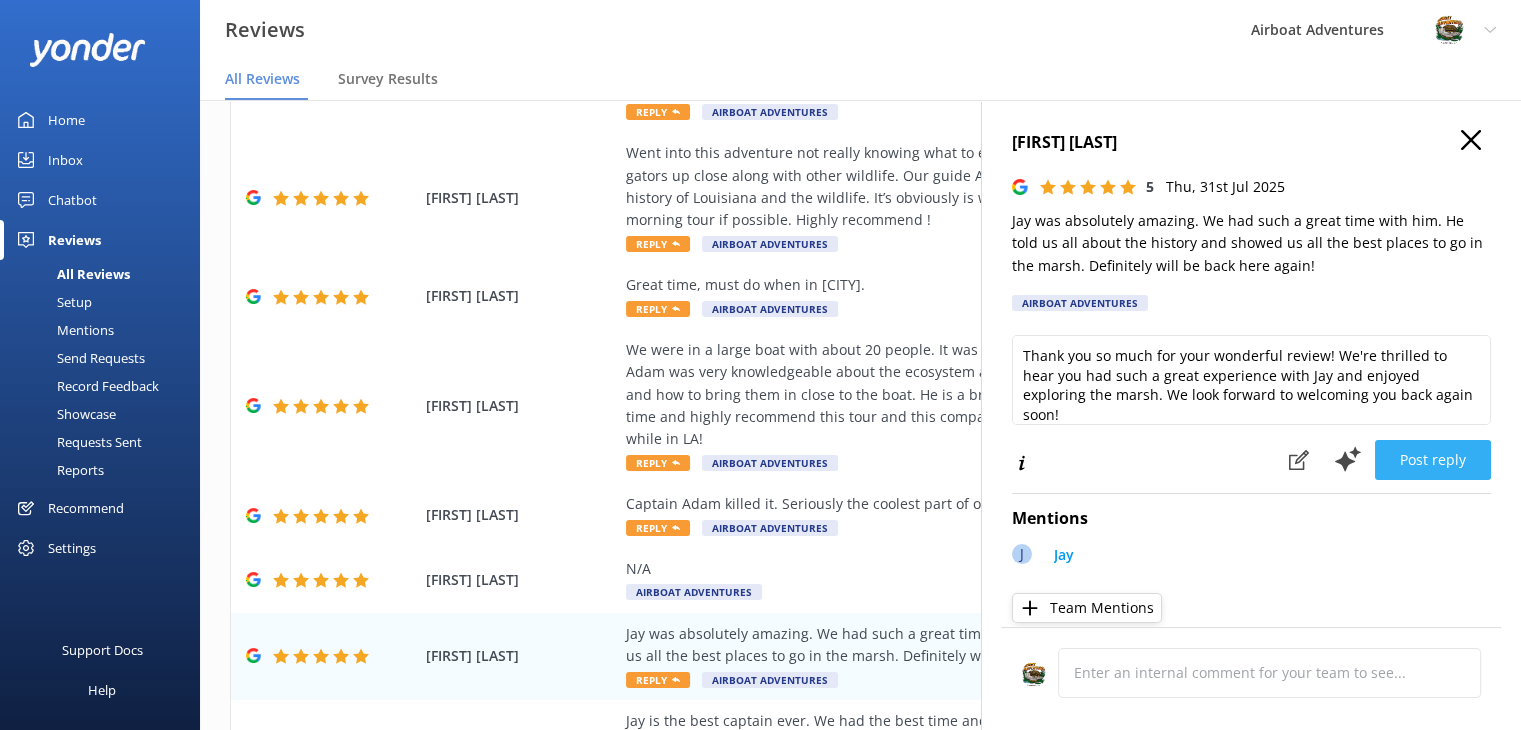click on "Post reply" at bounding box center (1433, 460) 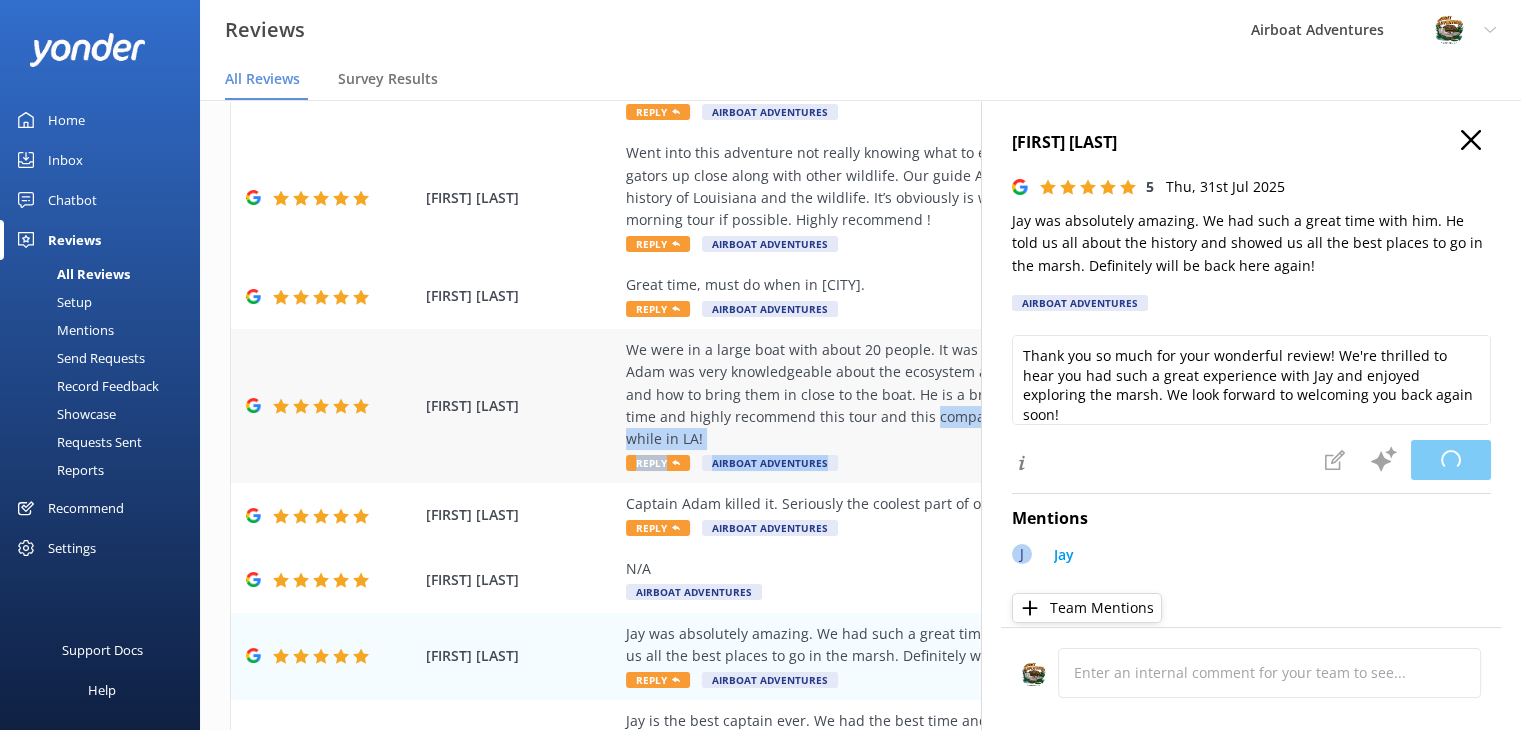 drag, startPoint x: 897, startPoint y: 407, endPoint x: 816, endPoint y: 463, distance: 98.47334 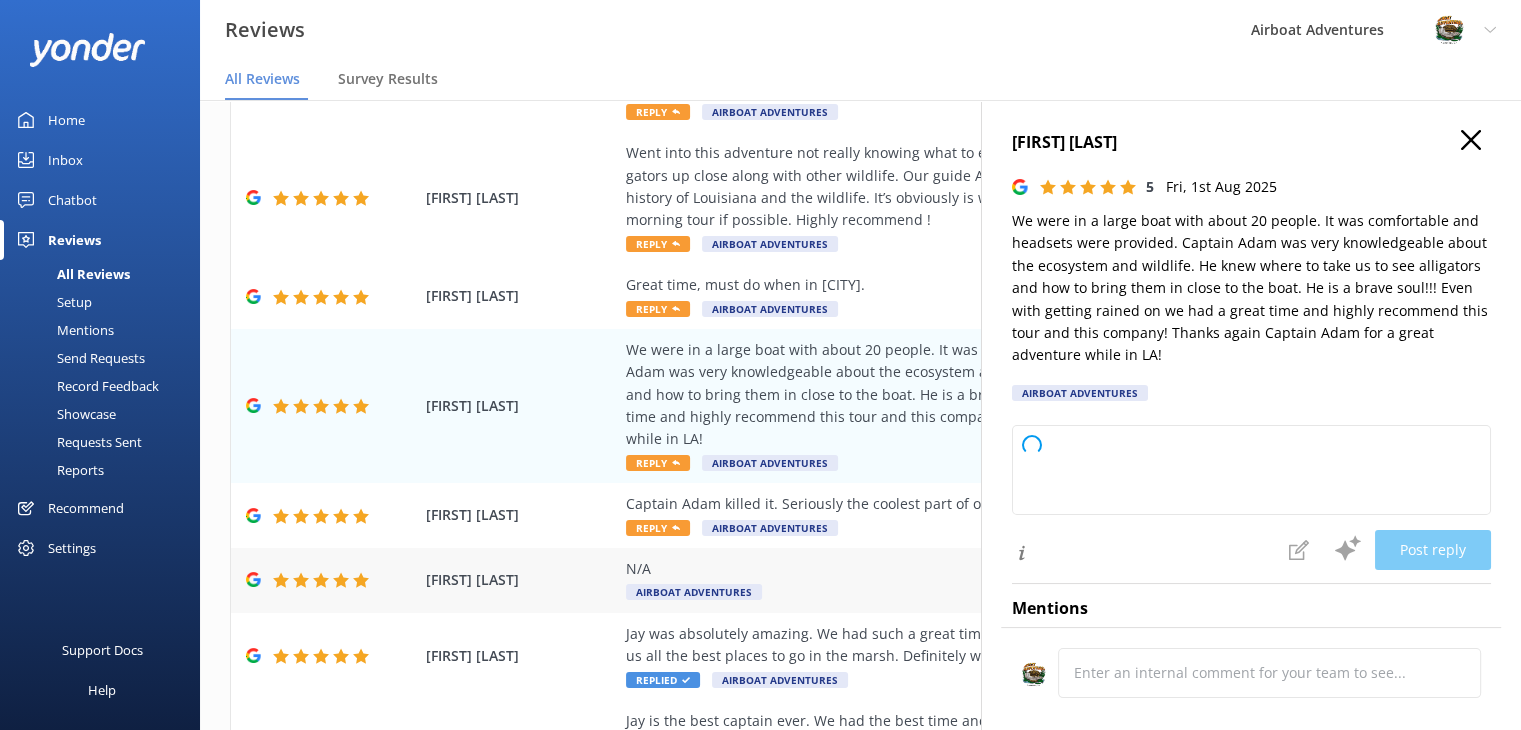 click on "N/A" at bounding box center (990, 569) 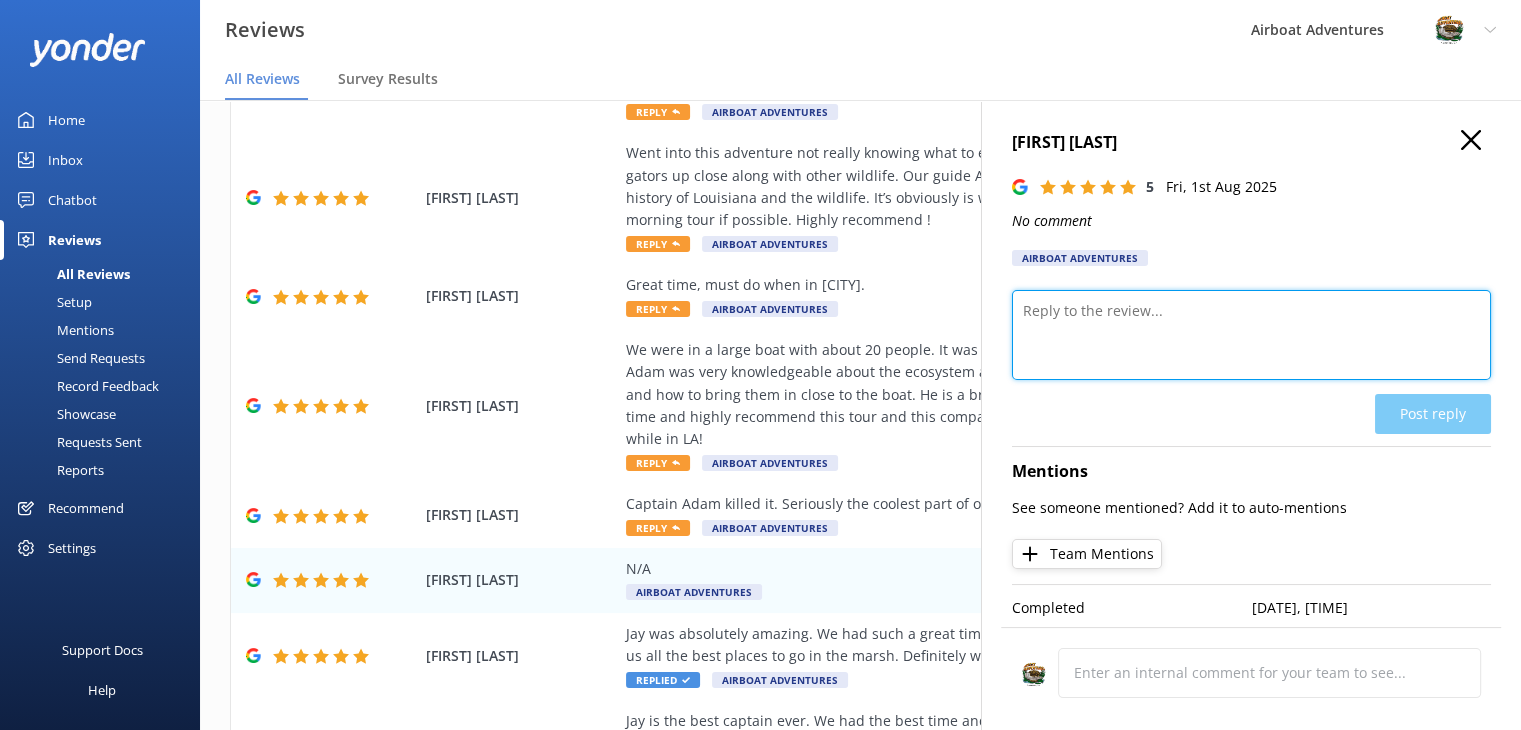 click at bounding box center [1251, 335] 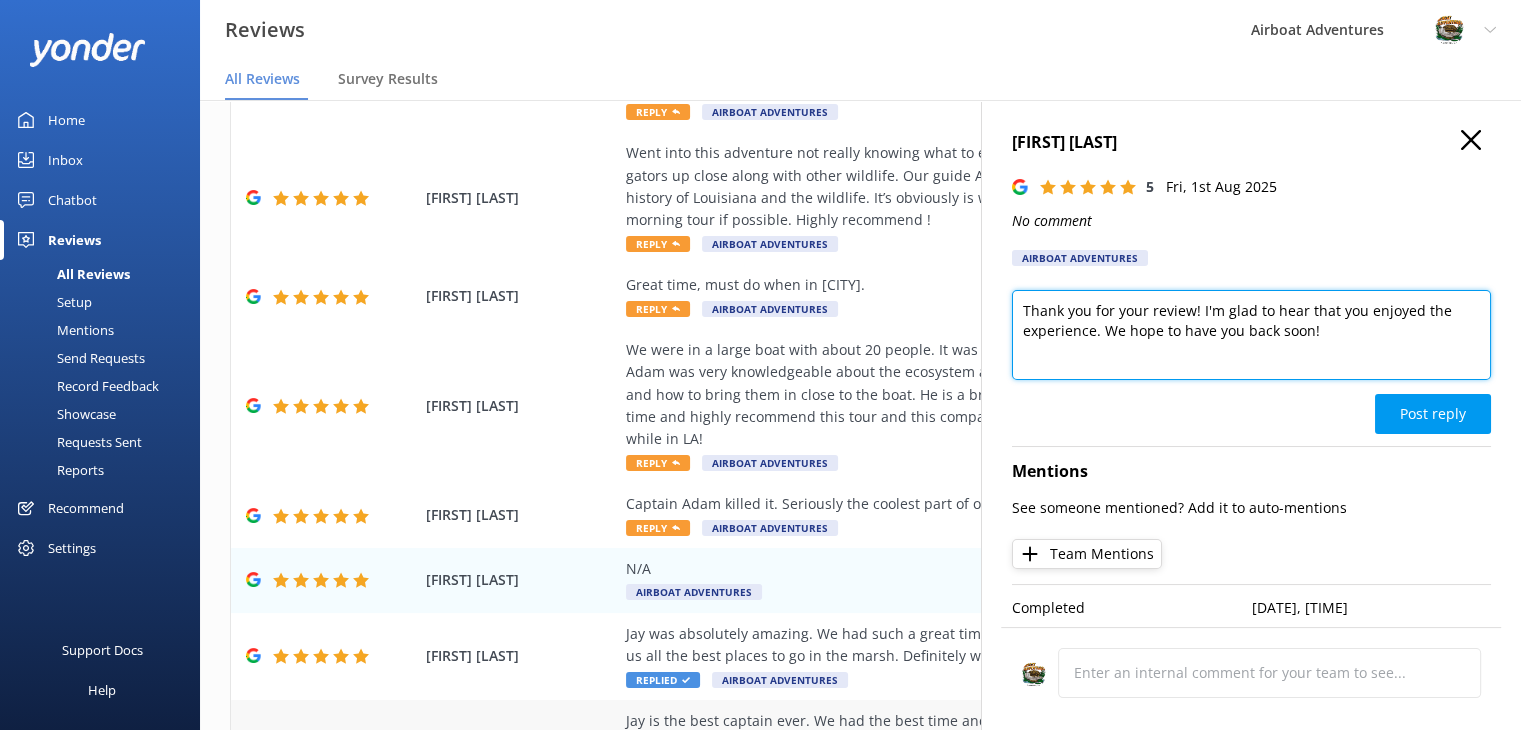 type on "Thank you for your review! I'm glad to hear that you enjoyed the experience. We hope to have you back soon!" 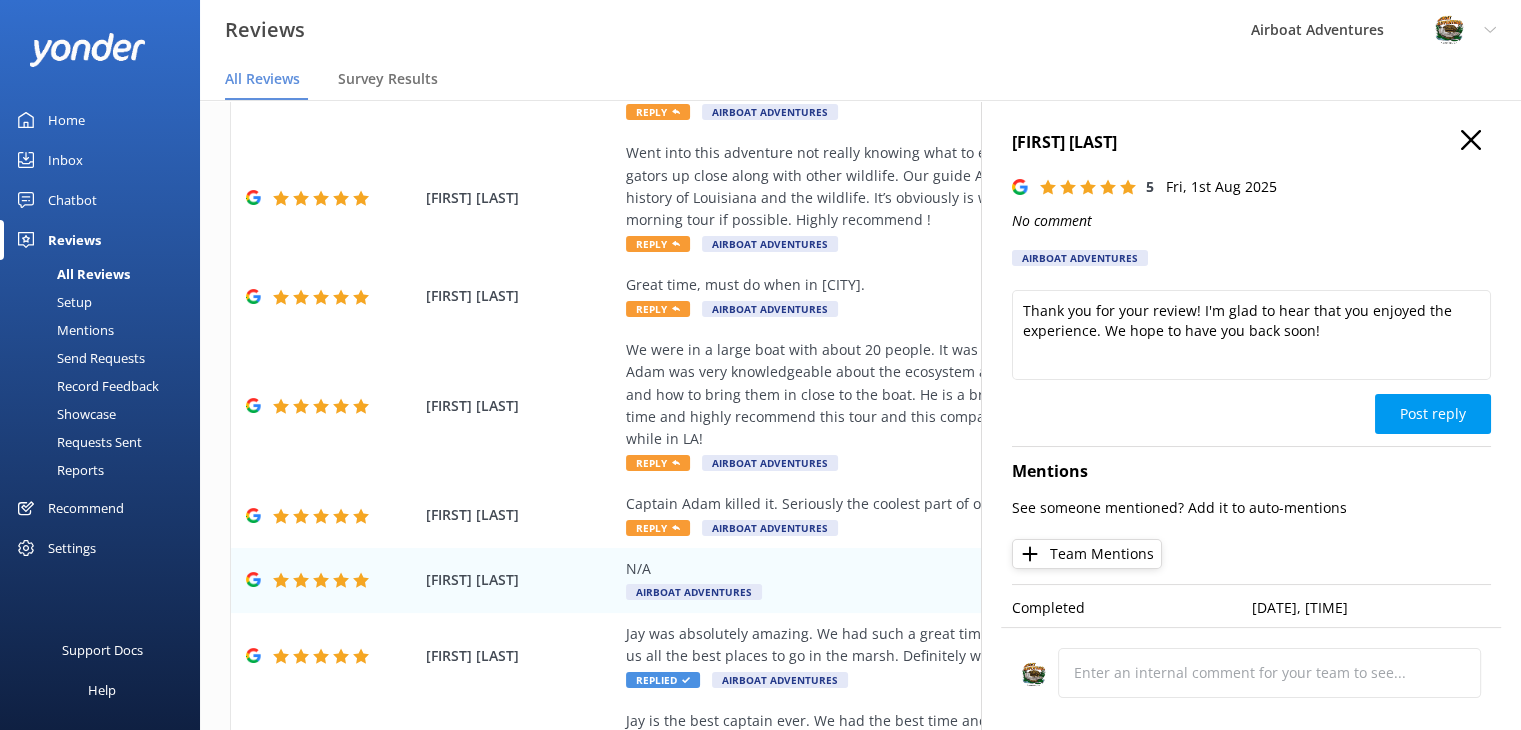 click on "Reviews Airboat Adventures Profile Settings Logout" at bounding box center [760, 30] 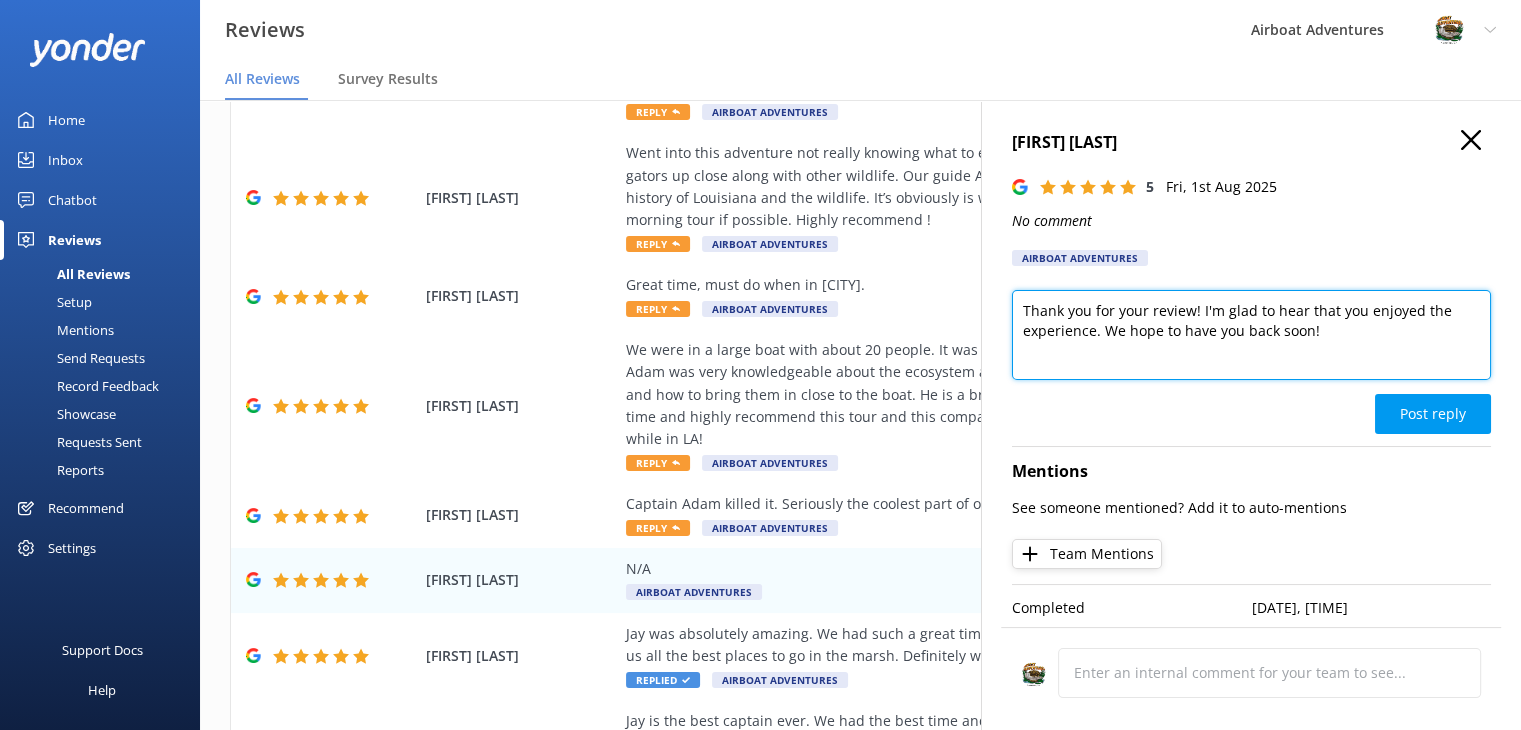 click on "Thank you for your review! I'm glad to hear that you enjoyed the experience. We hope to have you back soon!" at bounding box center [1251, 335] 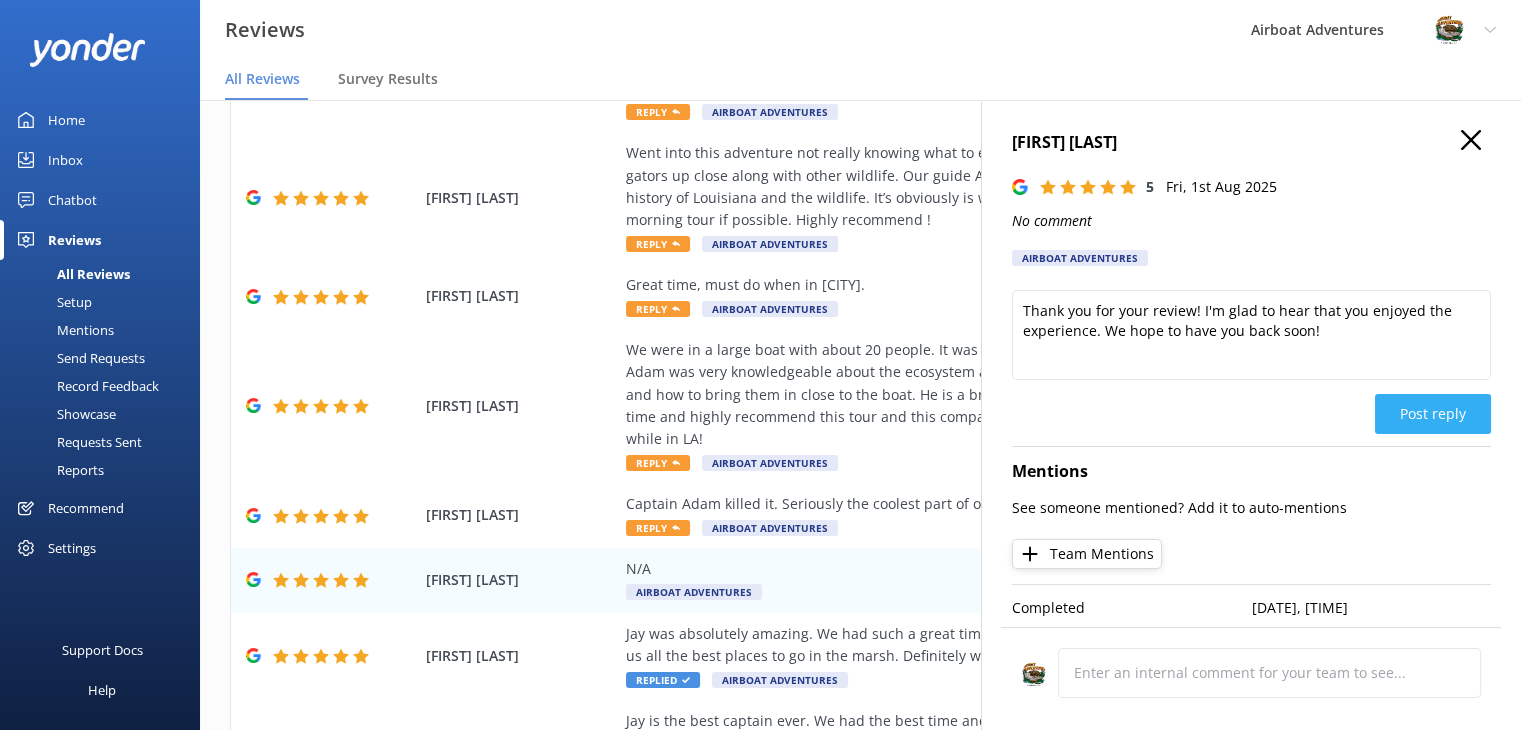 click on "Post reply" 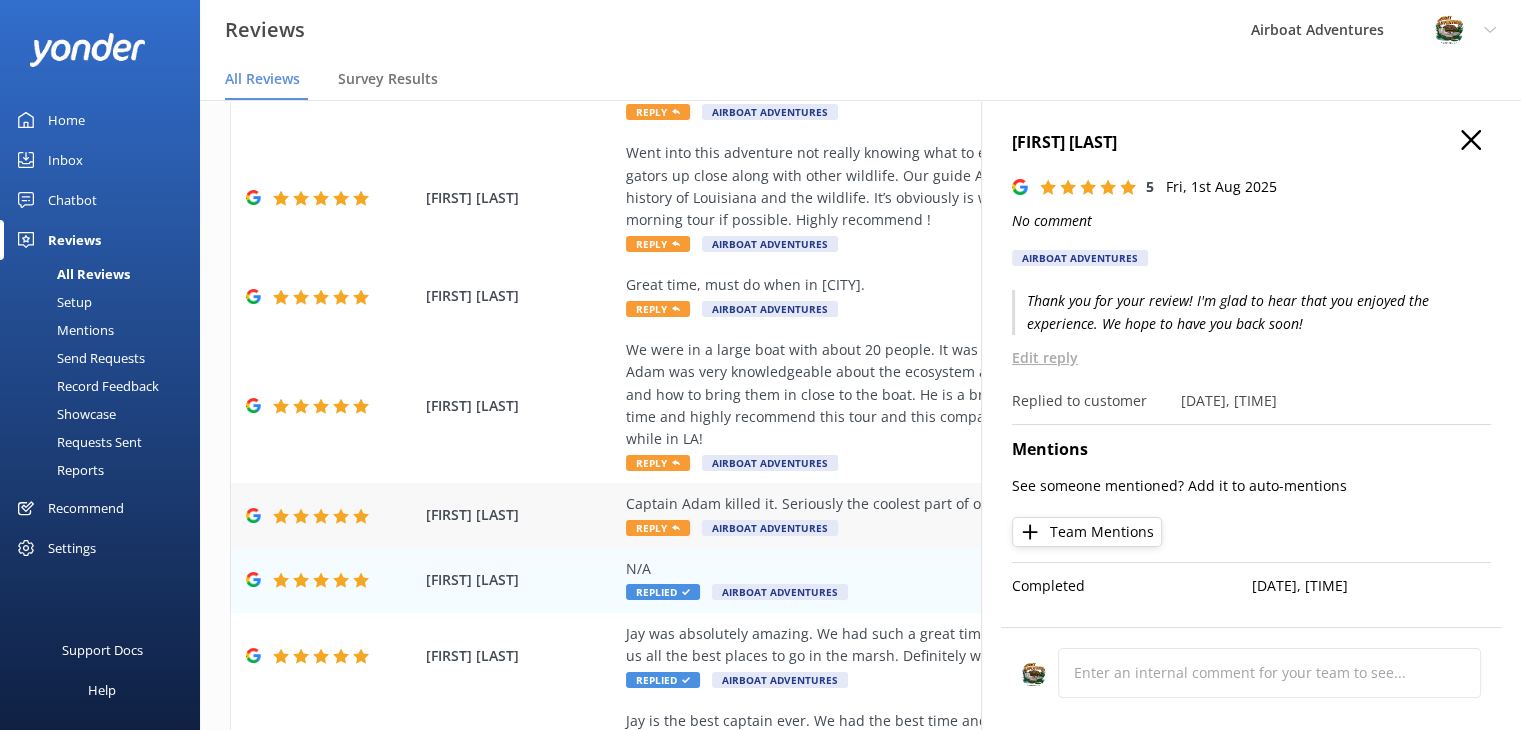 click on "Captain Adam killed it. Seriously the coolest part of our NOLA trip so far!!" at bounding box center [990, 504] 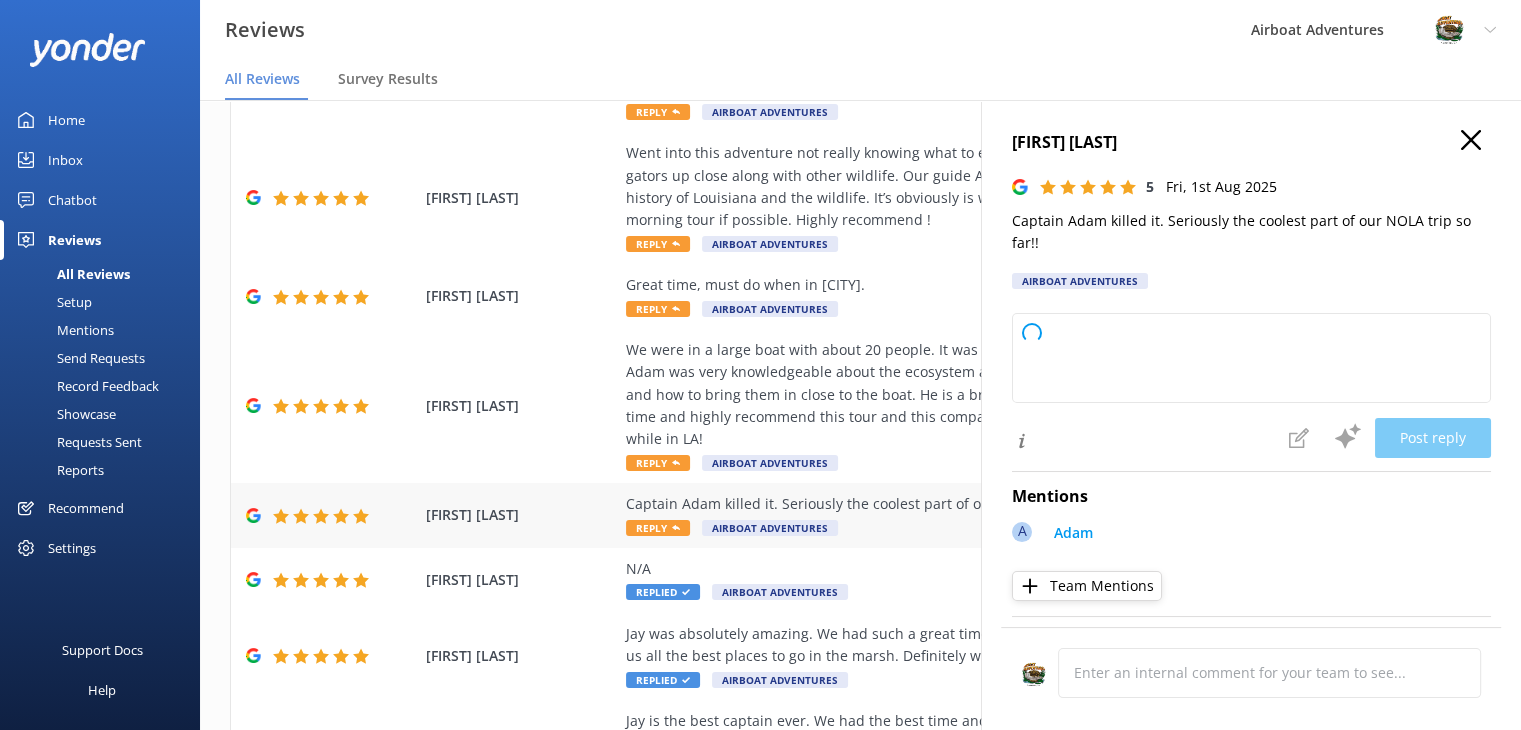 type on "Thank you so much for your awesome review! We’re thrilled to hear Captain [NAME] made your NOLA trip memorable. Hope to see you again soon!" 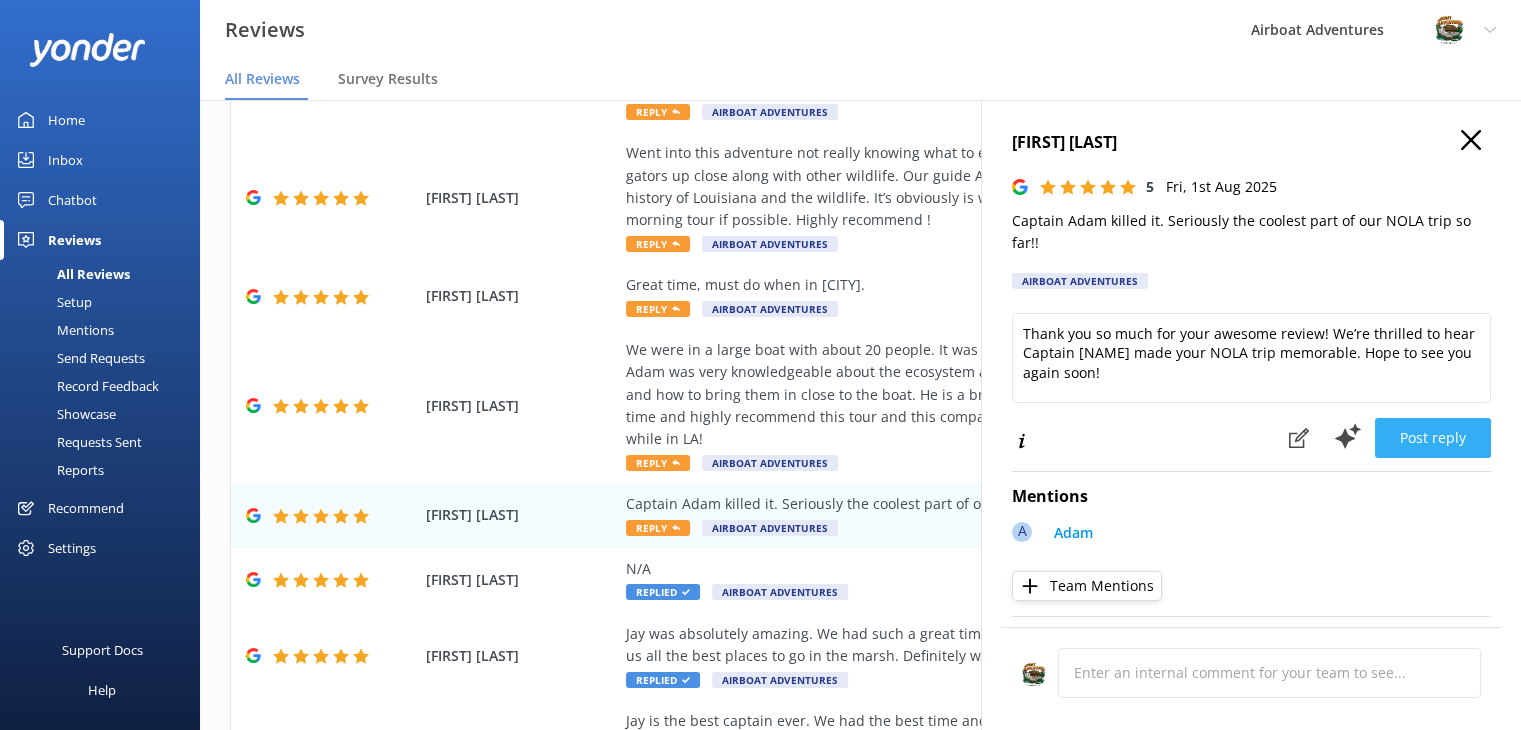 click on "Post reply" at bounding box center (1433, 438) 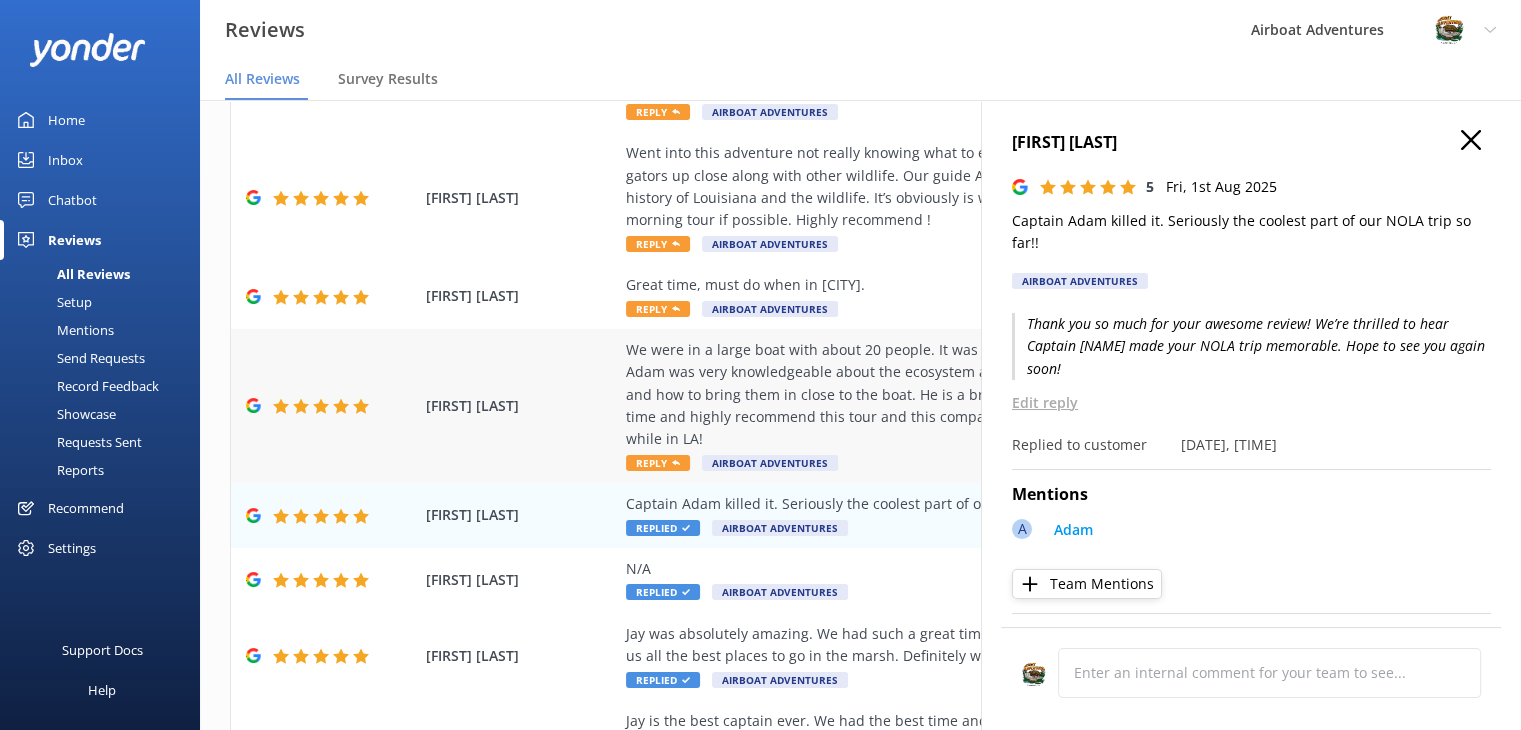 click on "We were in a large boat with about 20 people. It was comfortable and headsets were provided. Captain Adam was very knowledgeable about the ecosystem and wildlife. He knew where to take us to see alligators and how to bring them in close to the boat. He is a brave soul!!! Even with getting rained on we had a great time and highly recommend this tour and this company! Thanks again Captain Adam for a great adventure while in LA!" at bounding box center (990, 395) 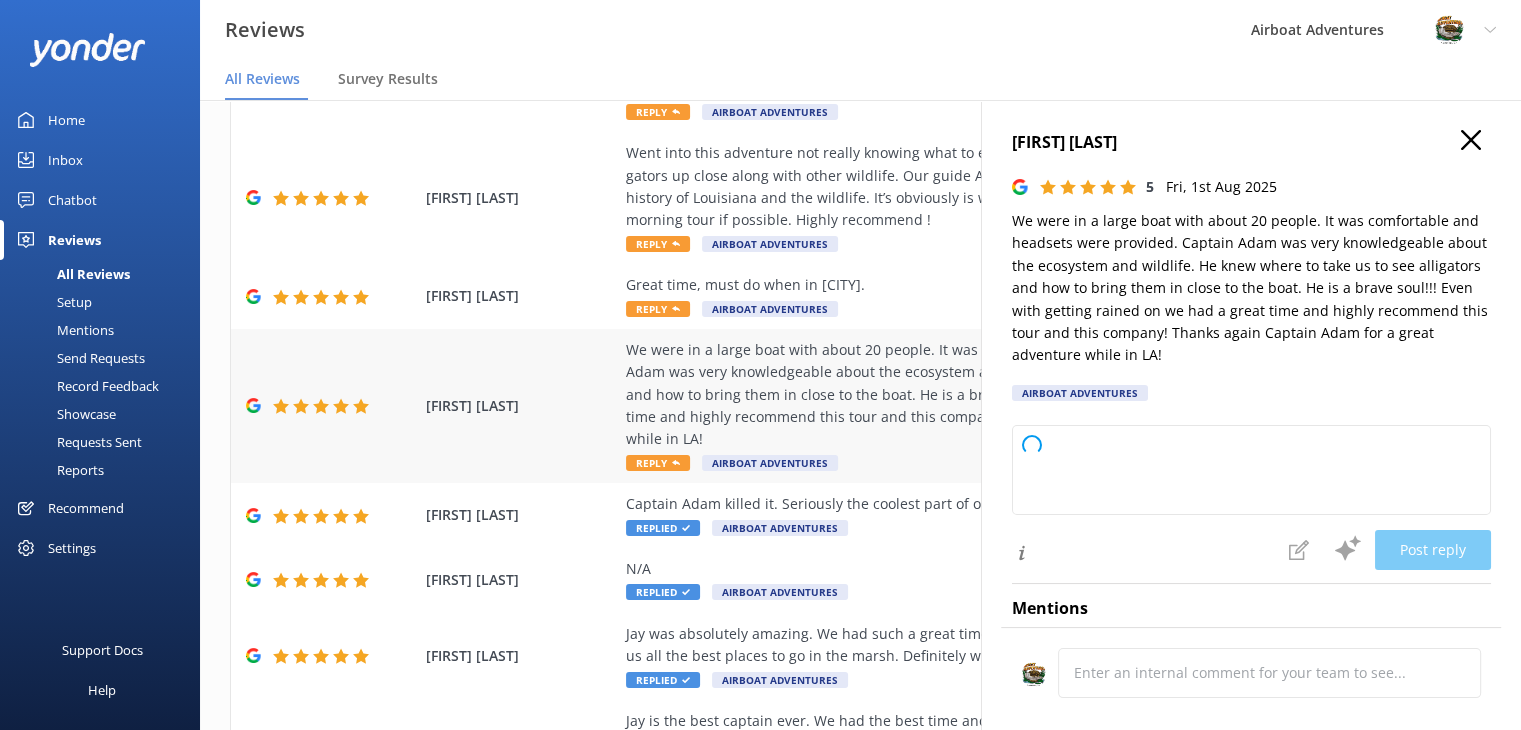 type on "Thank you so much for your wonderful review! We're thrilled to hear you had a great adventure with Captain Adam, even with a little rain. We appreciate your recommendation and hope to welcome you aboard again soon!" 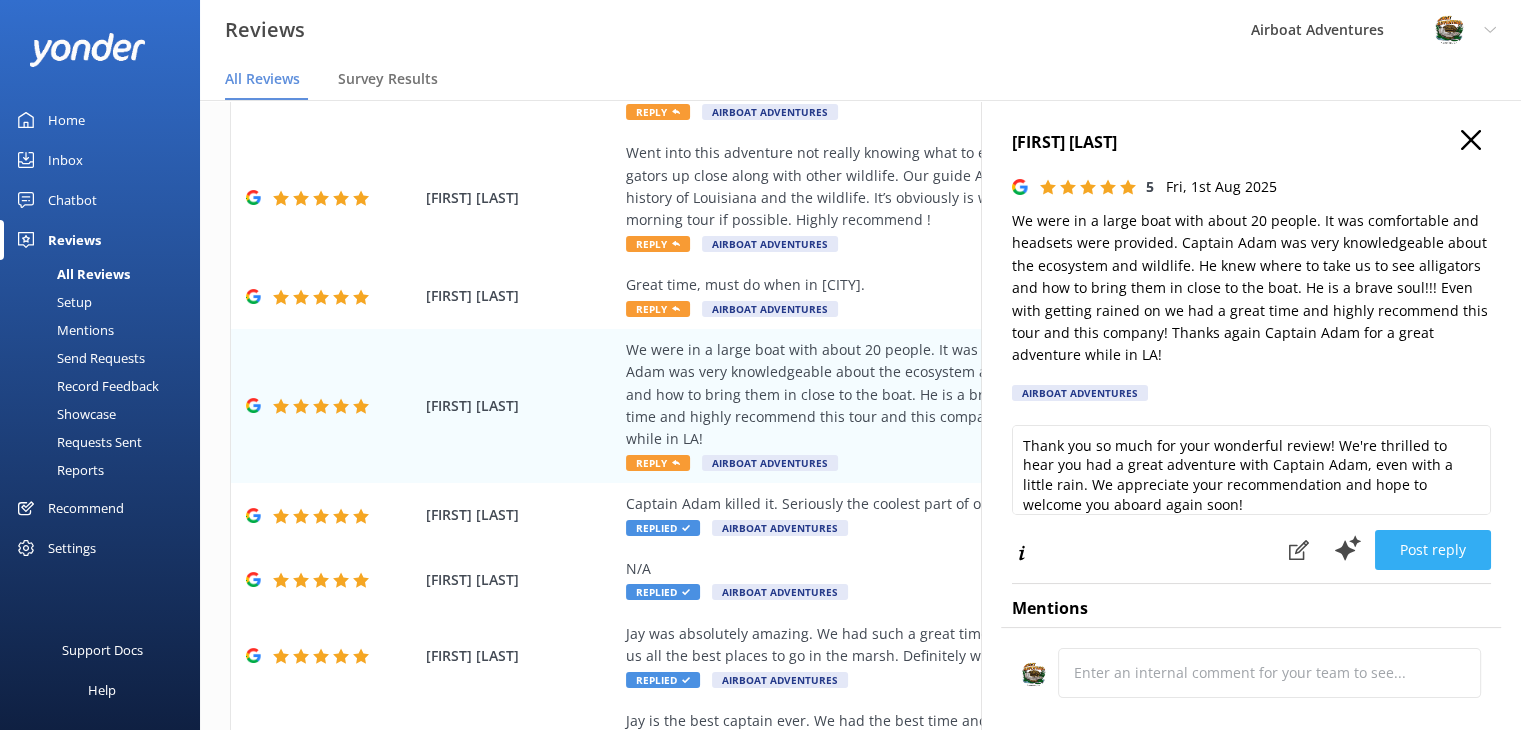click on "Post reply" at bounding box center [1433, 550] 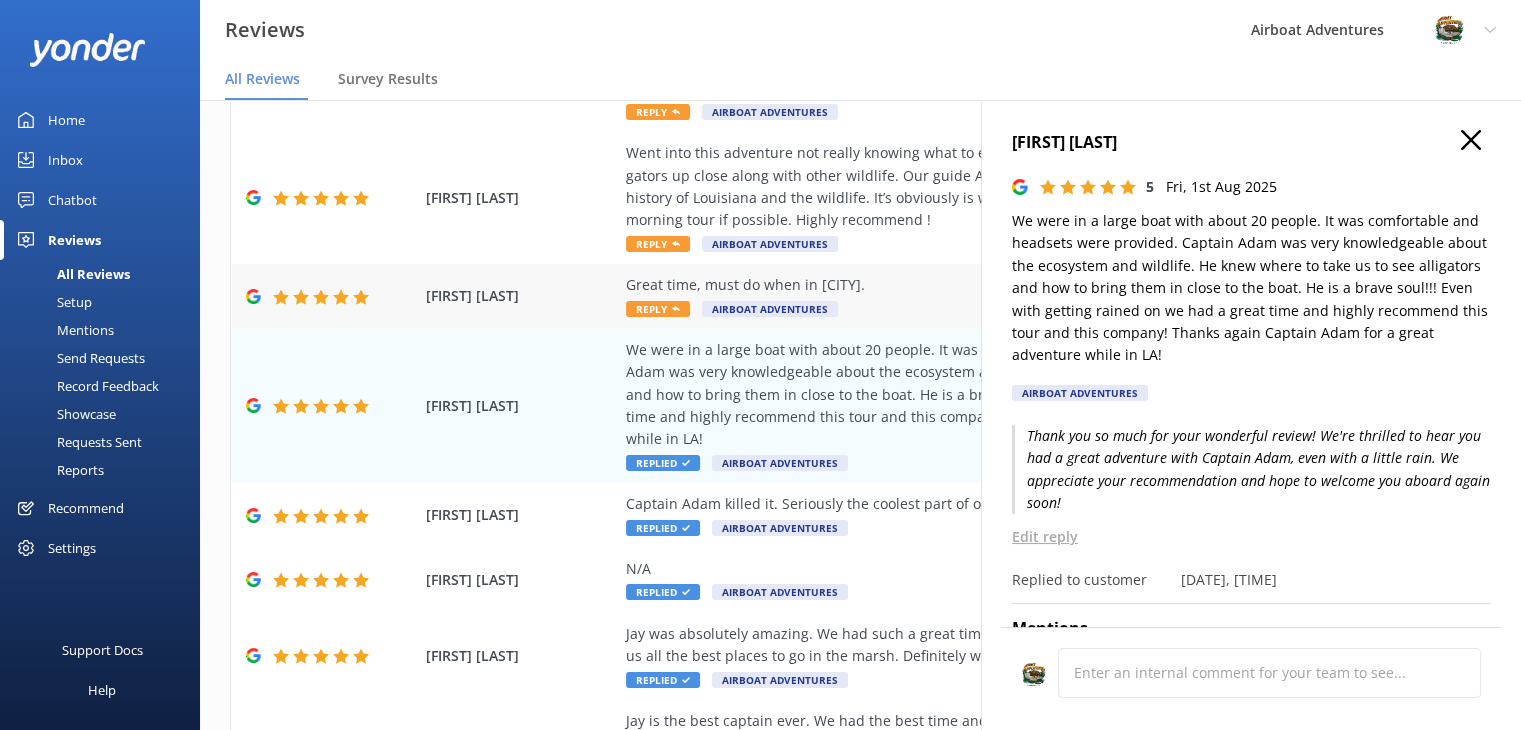 click on "Great time, must do when in New Orleans. Reply Airboat Adventures" at bounding box center (990, 296) 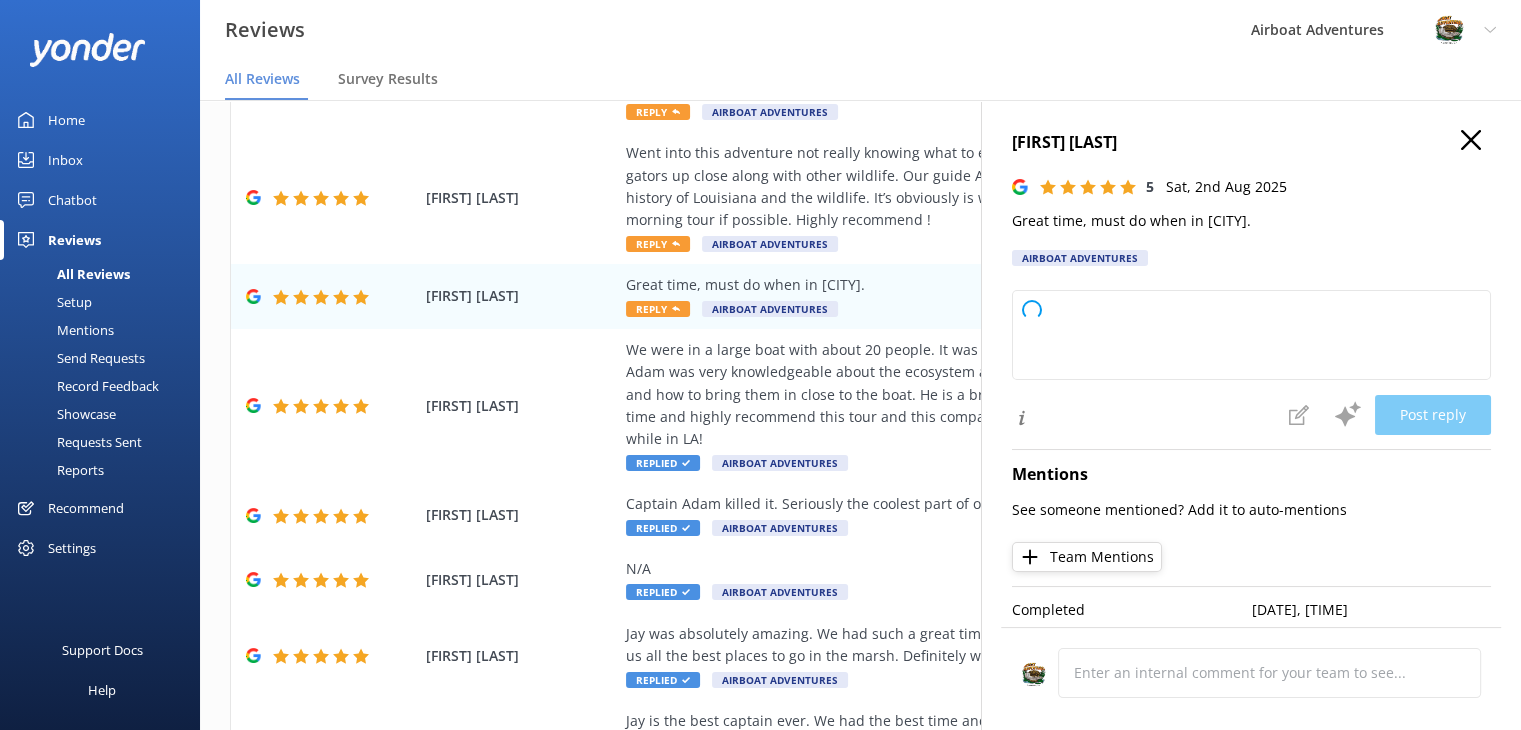 type on "Thank you so much for your wonderful review! We're thrilled you had a great time and appreciate your recommendation. We hope to welcome you back next time you're in New Orleans!" 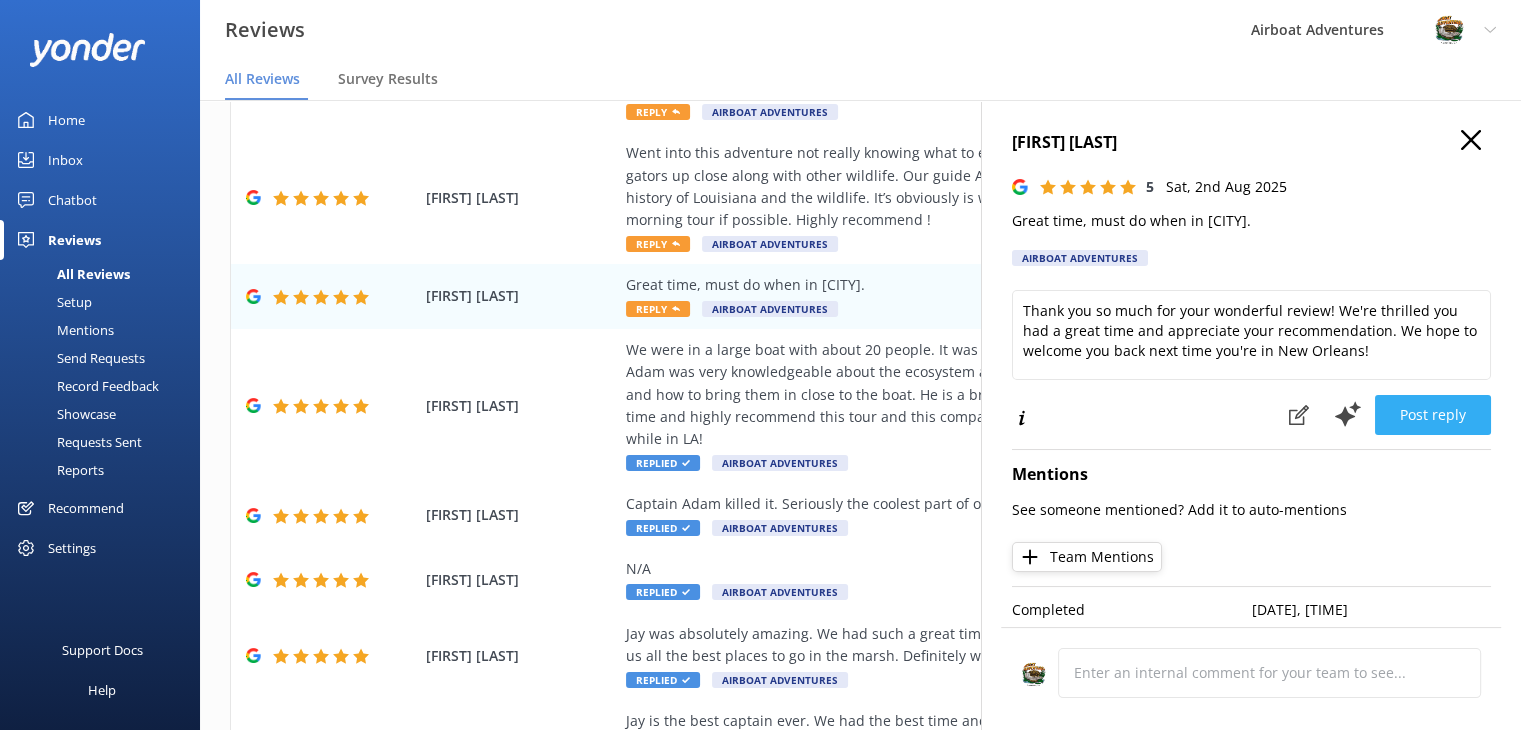 click on "Post reply" at bounding box center [1433, 415] 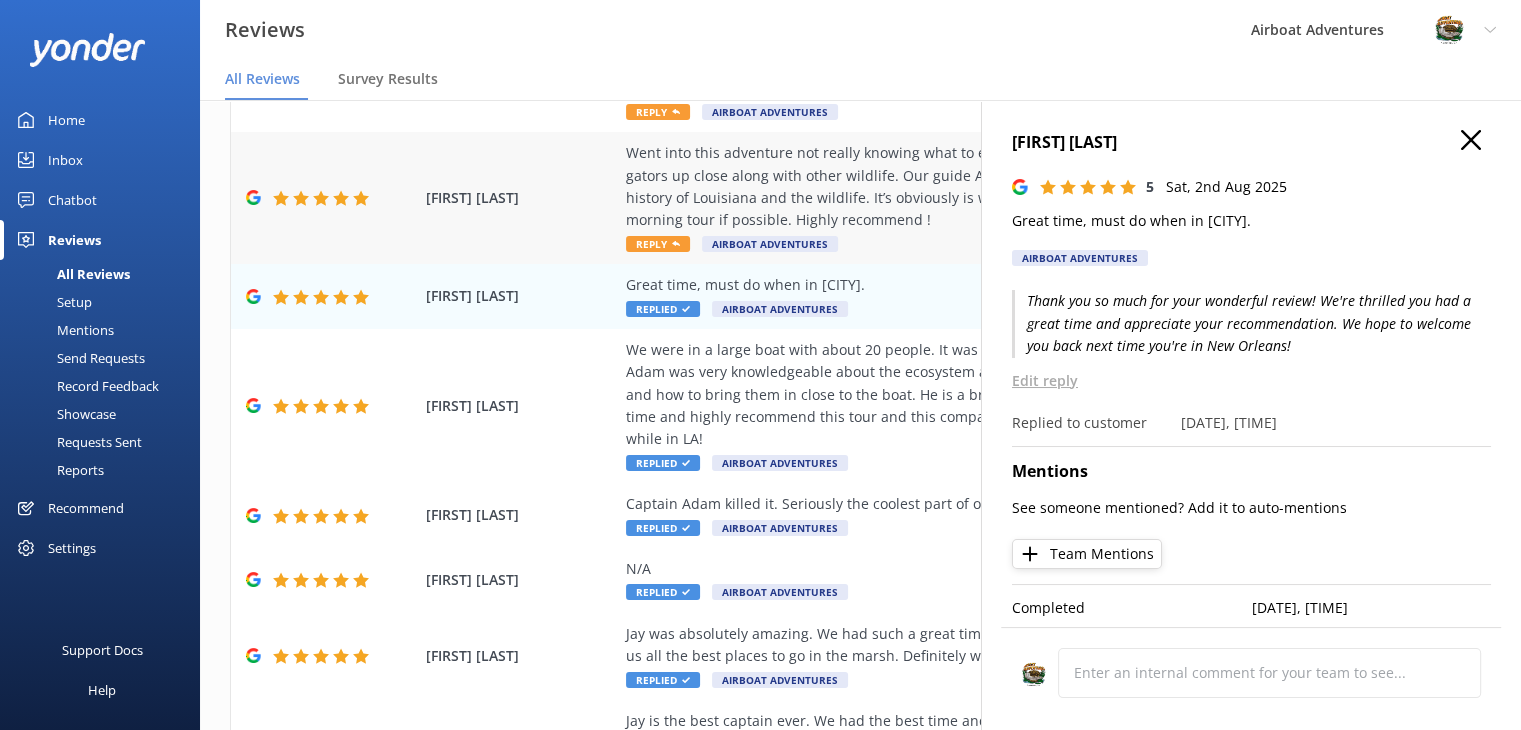 click on "Went into this adventure not really knowing what to expect but it was so much fun. We got to see some gators up close along with other wildlife. Our guide Adam was great! He was very knowledgeable about the history of Louisiana and the wildlife. It’s obviously is warm being out on the boat so try to do the early morning tour if possible. Highly recommend !" at bounding box center (990, 187) 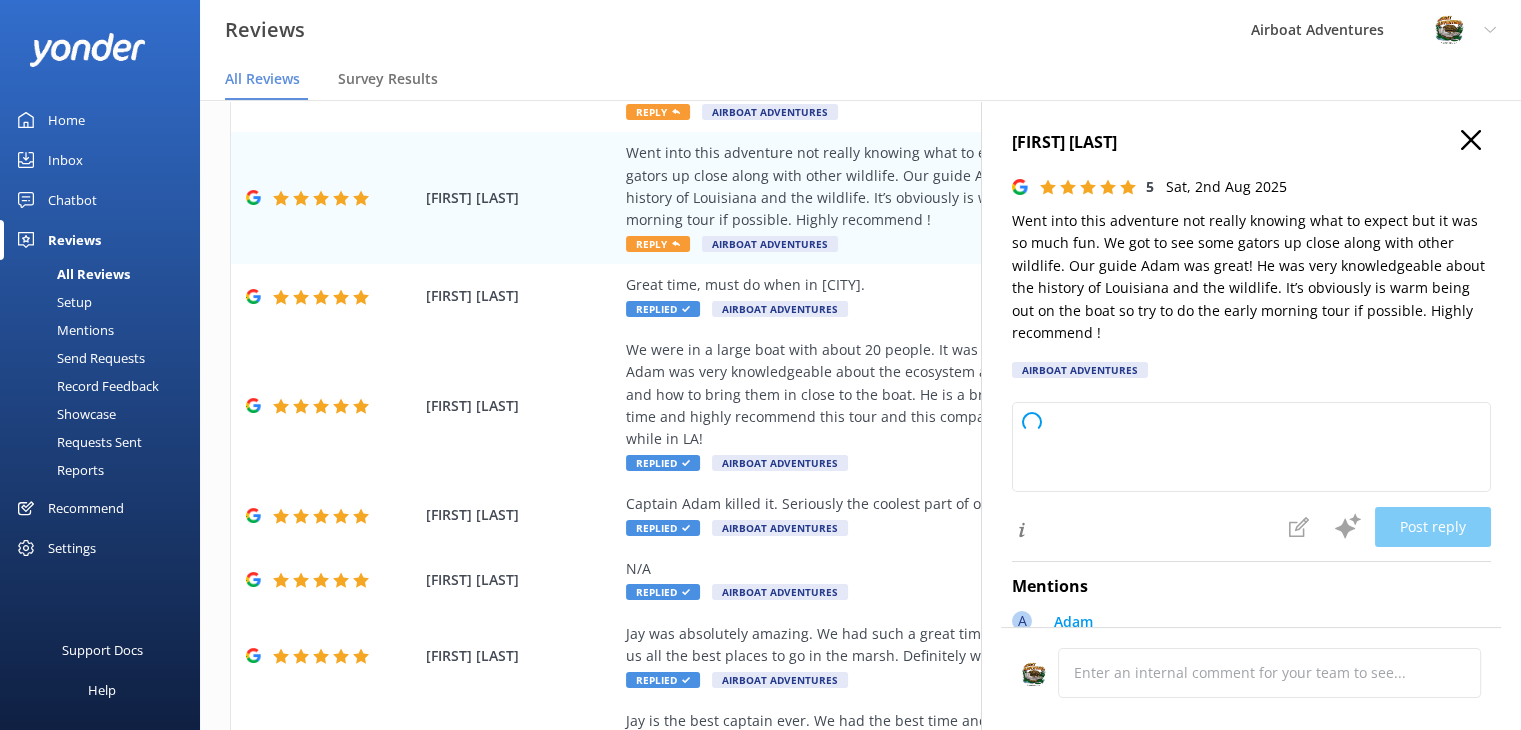 type on "Thank you so much for your wonderful review! We're thrilled you had a great time and enjoyed seeing the wildlife with Adam as your guide. We appreciate your recommendation and helpful tip about the morning tours. Hope to see you again on another adventure!" 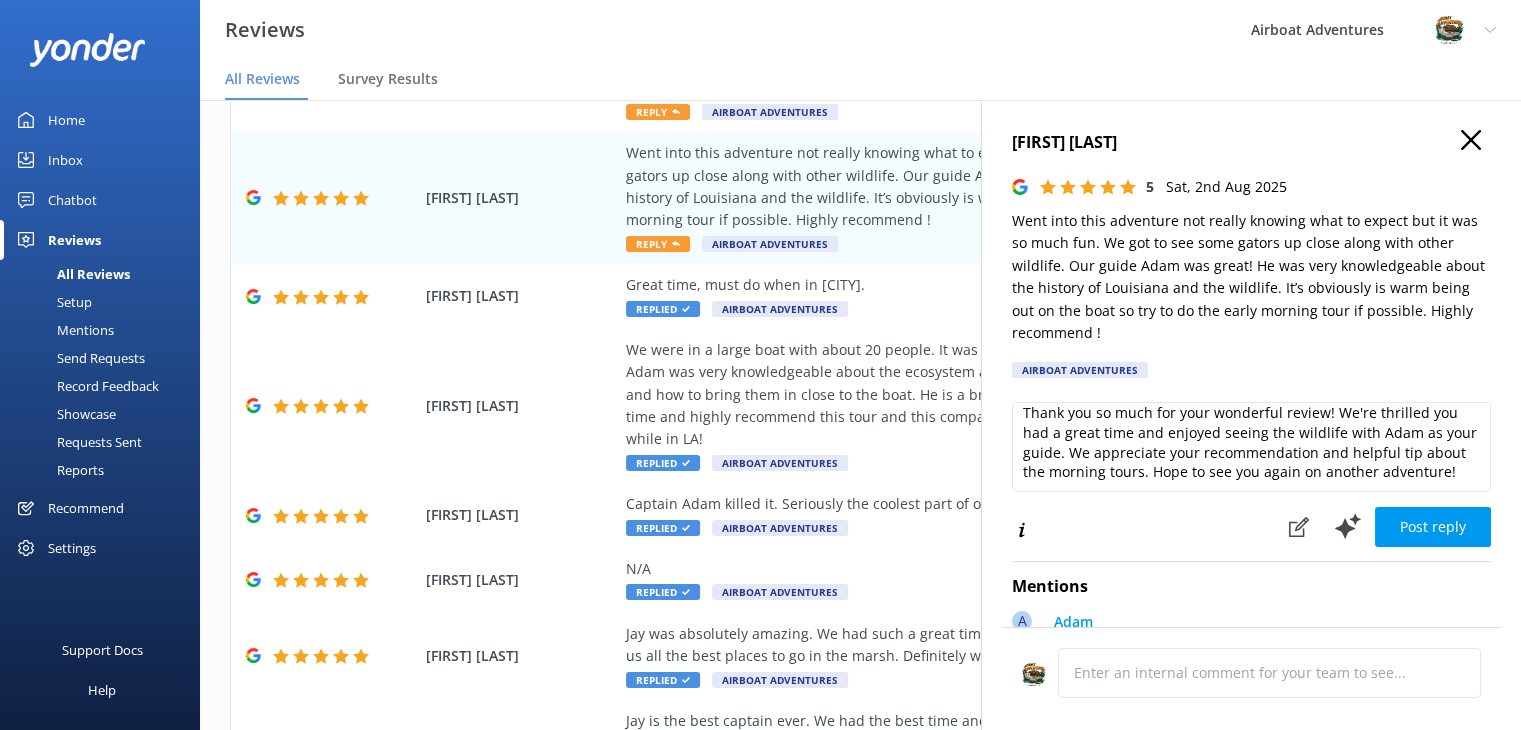 scroll, scrollTop: 28, scrollLeft: 0, axis: vertical 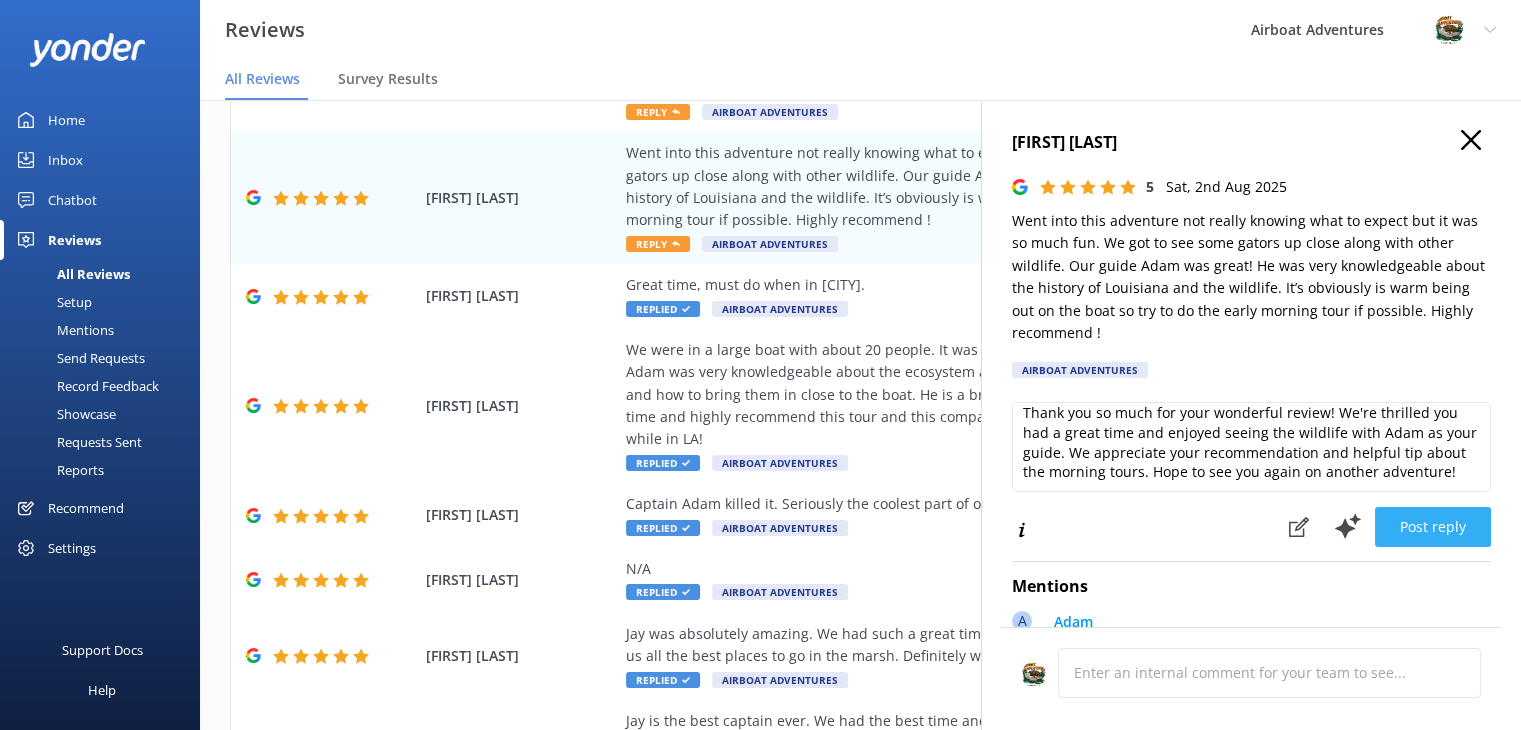 click on "Post reply" at bounding box center [1433, 527] 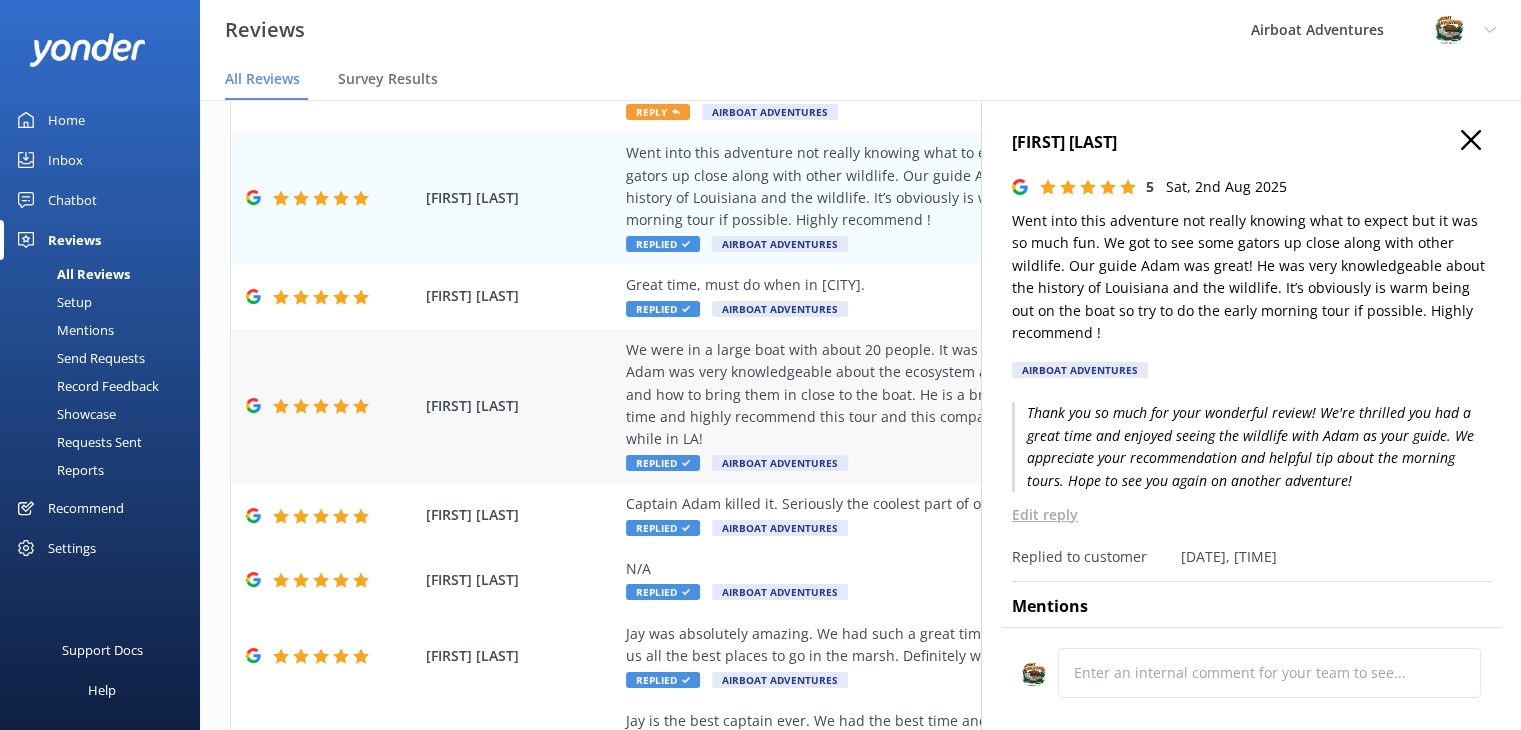 scroll, scrollTop: 0, scrollLeft: 0, axis: both 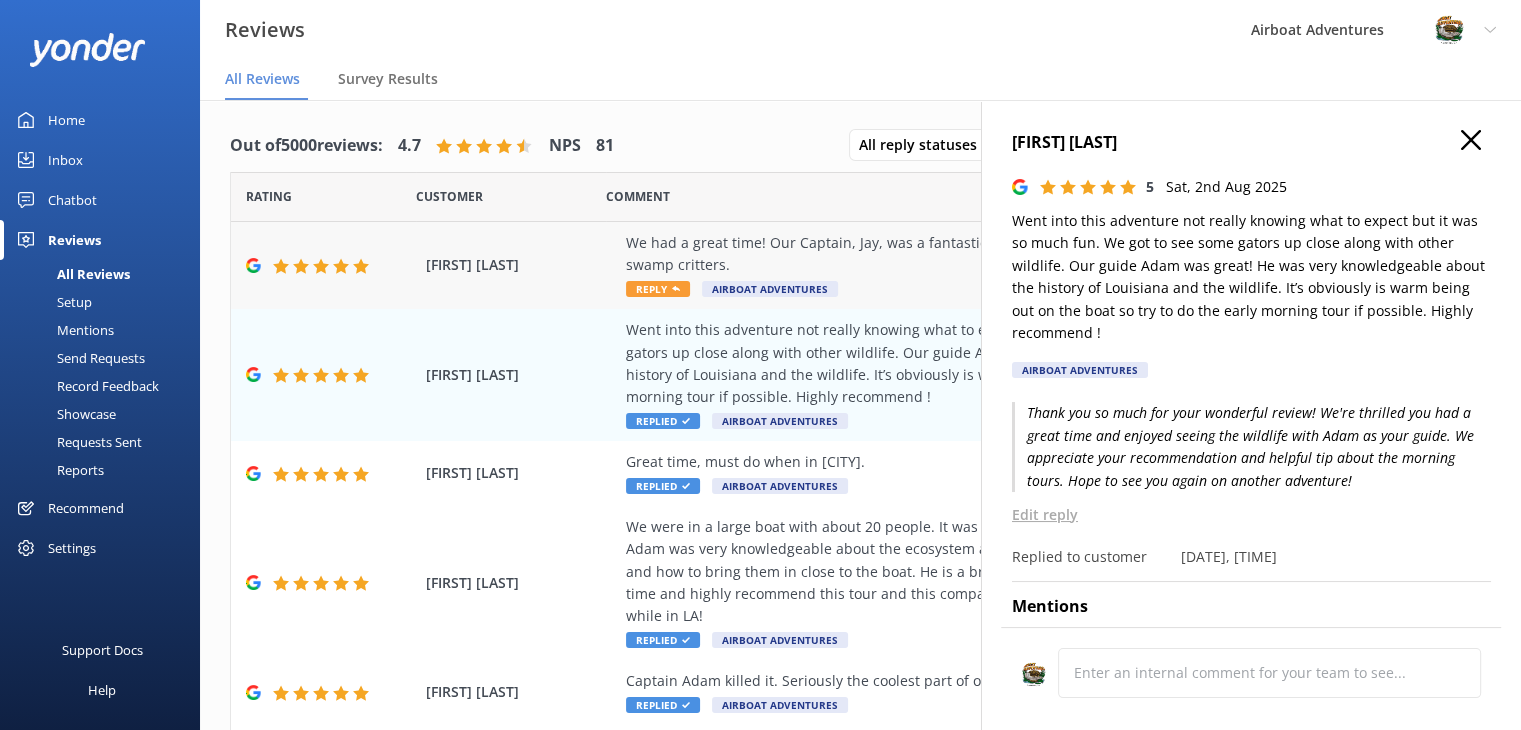 click on "We had a great time! Our Captain, Jay, was a fantastic tour guide. We saw a bunch of gators and other swamp critters." at bounding box center [990, 254] 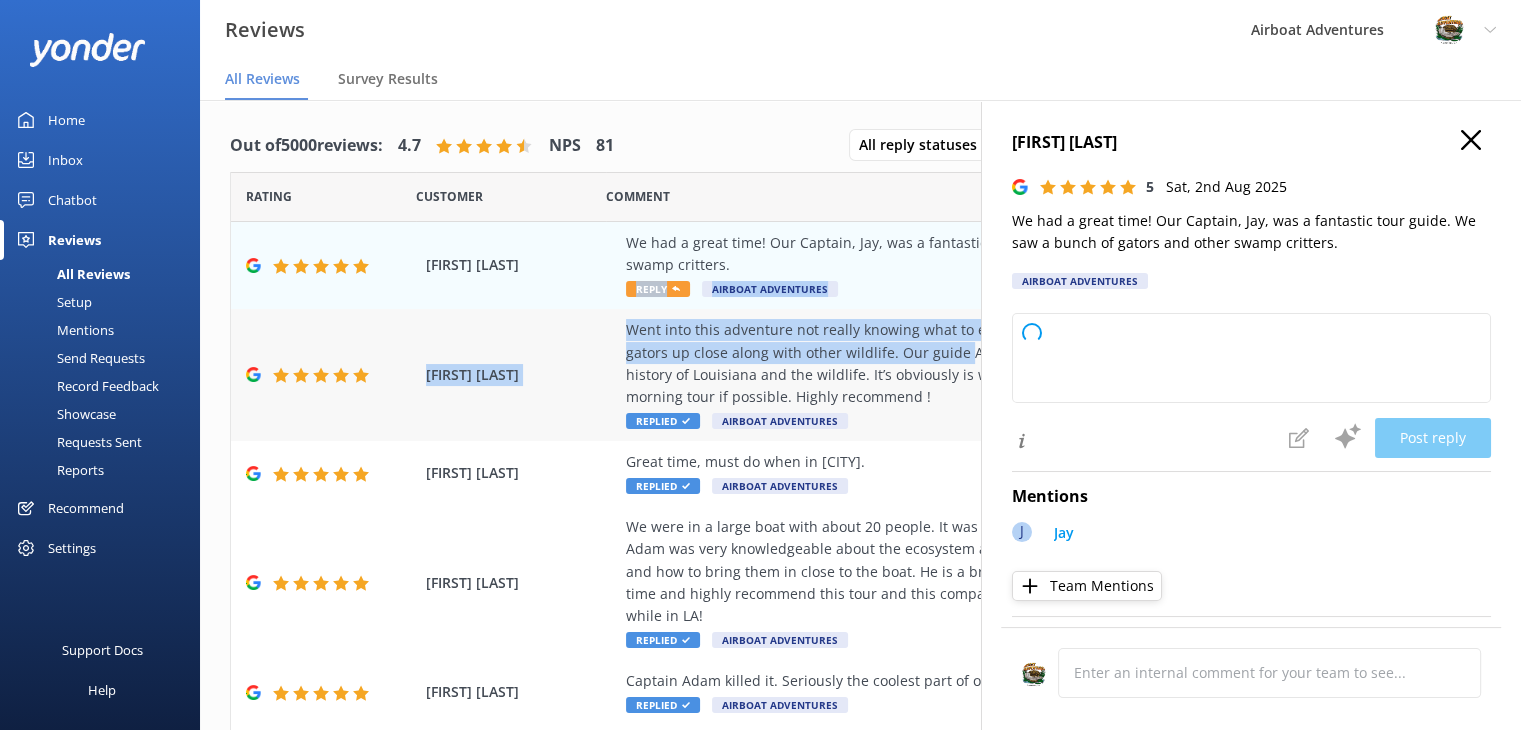 drag, startPoint x: 828, startPoint y: 265, endPoint x: 956, endPoint y: 355, distance: 156.47363 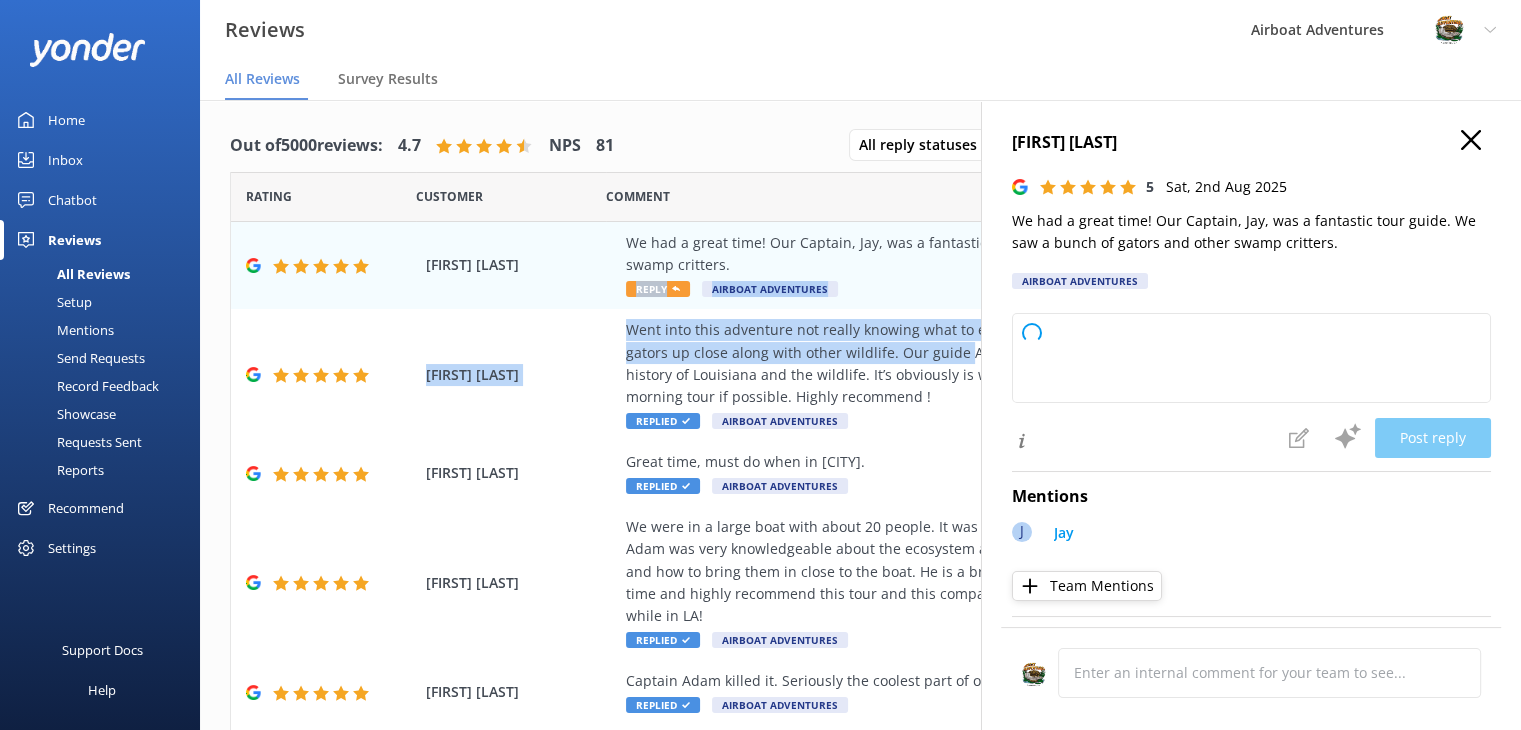 type on "Thank you so much for your wonderful review! We're thrilled you had a great time with Captain Jay and enjoyed spotting all the swamp wildlife. We appreciate you choosing us and hope to see you again soon!" 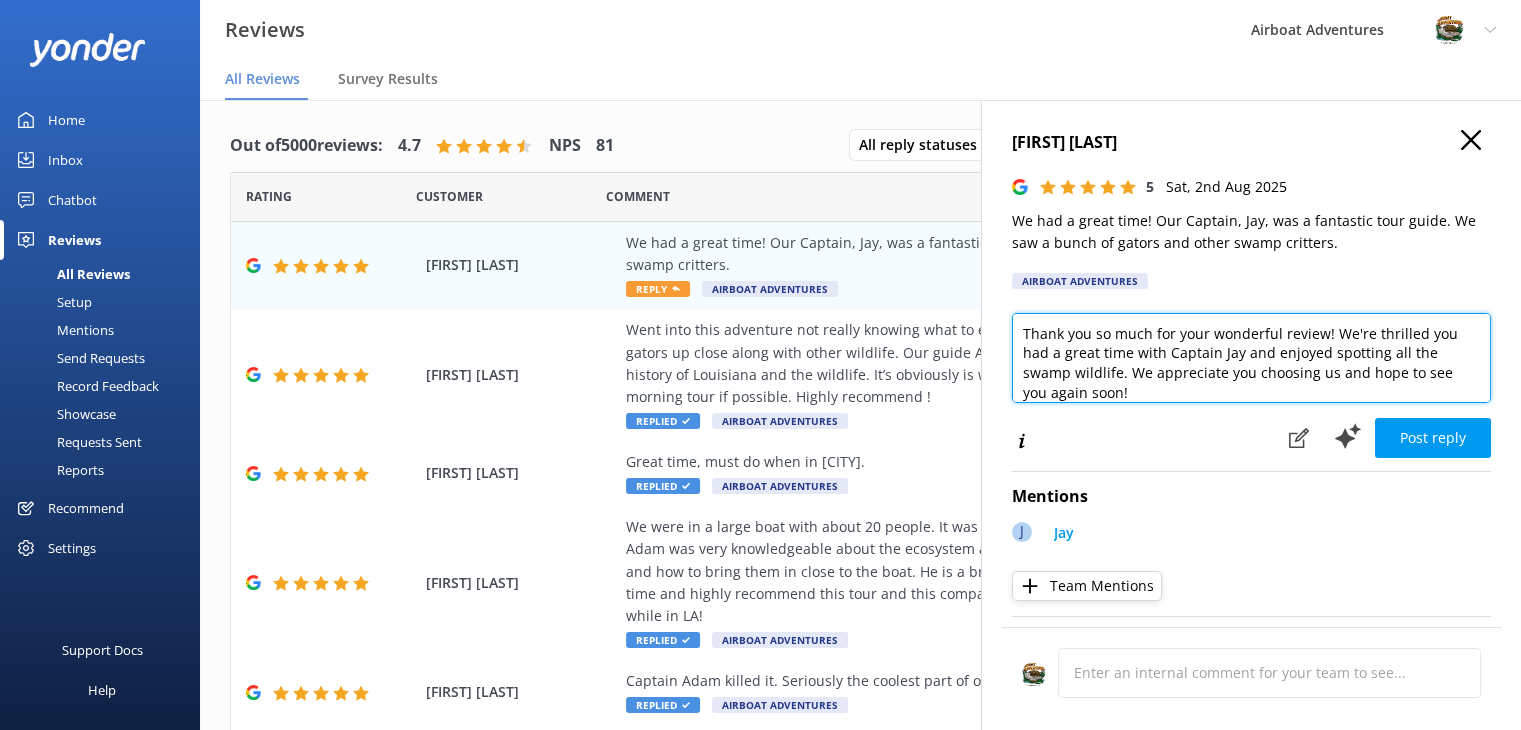 click on "Thank you so much for your wonderful review! We're thrilled you had a great time with Captain Jay and enjoyed spotting all the swamp wildlife. We appreciate you choosing us and hope to see you again soon!" at bounding box center [1251, 358] 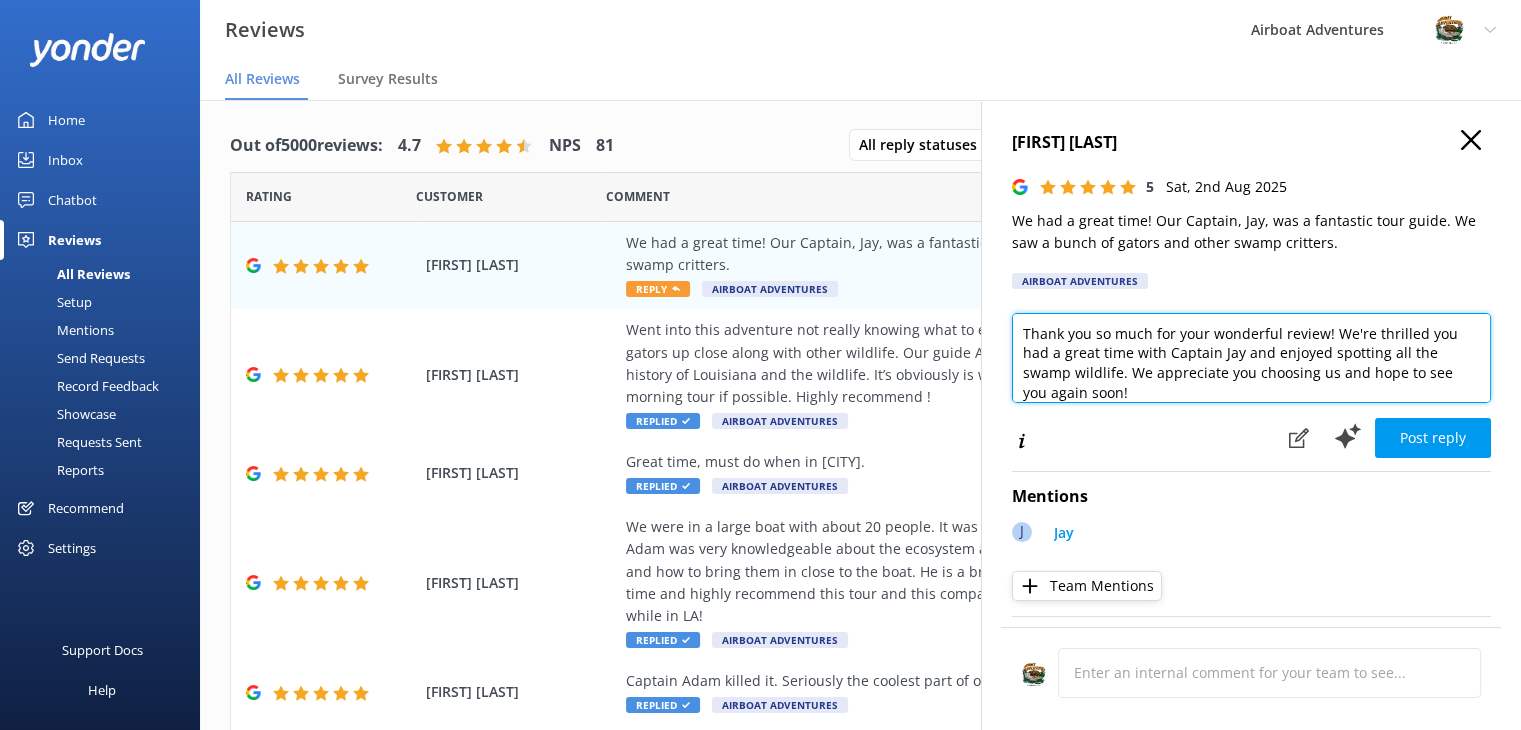 scroll, scrollTop: 9, scrollLeft: 0, axis: vertical 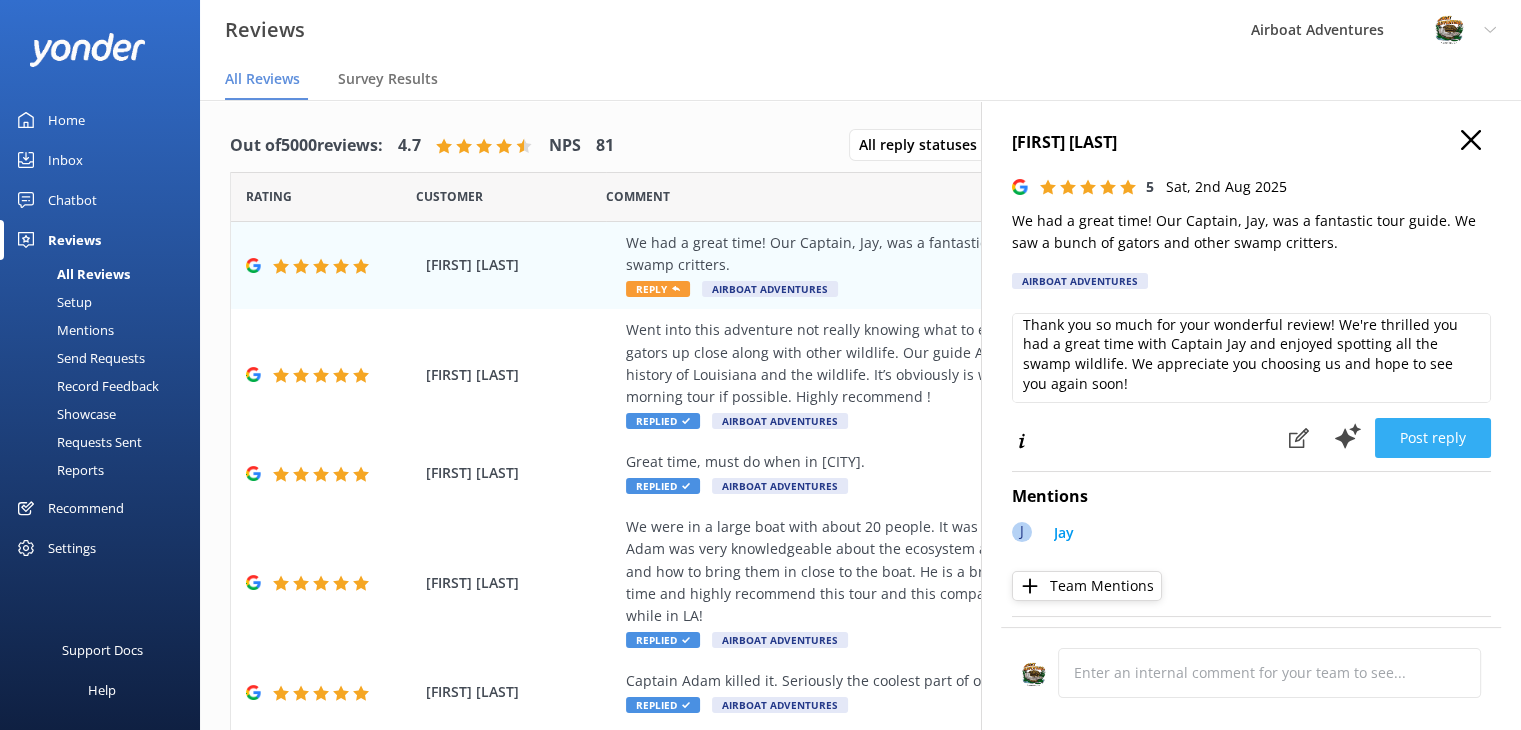 click on "Post reply" at bounding box center (1433, 438) 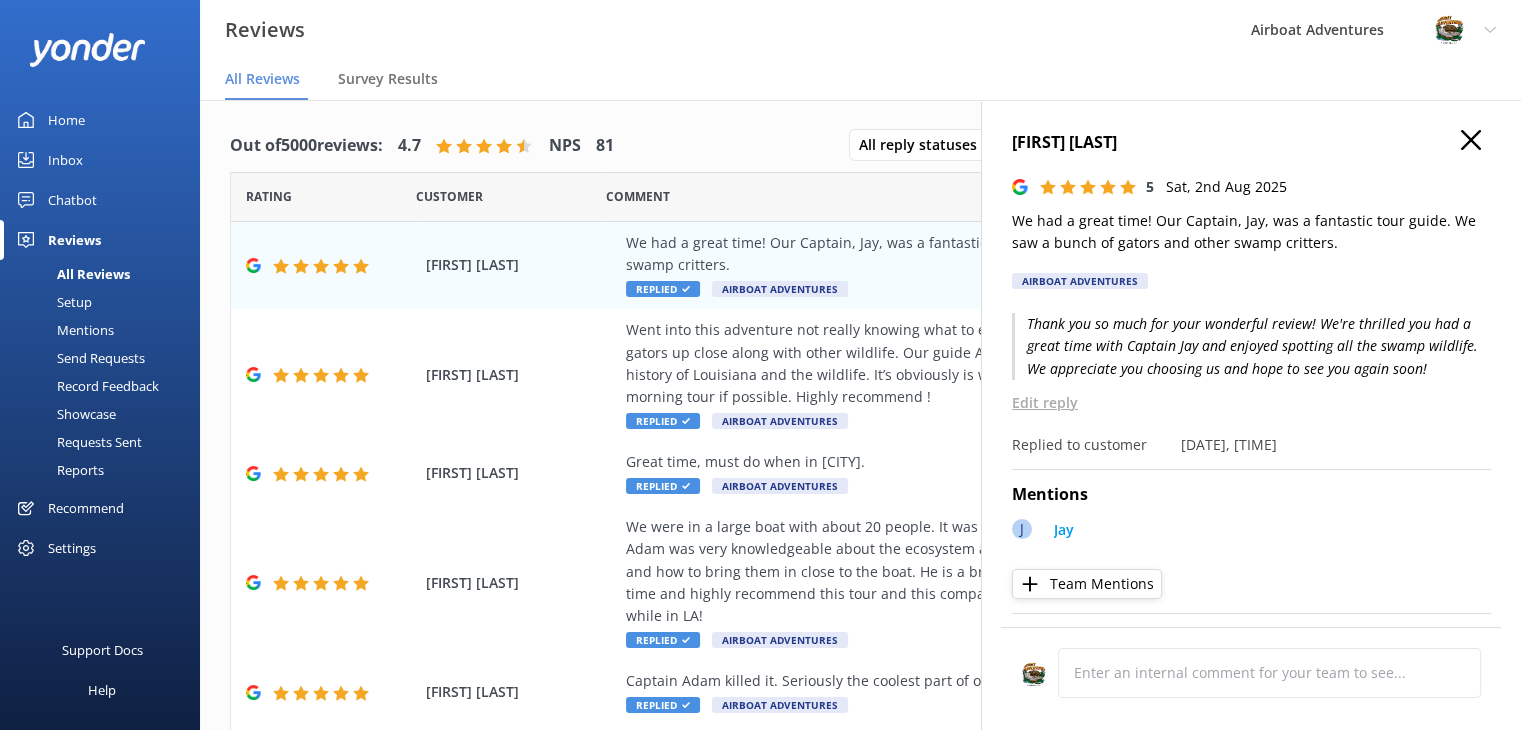 click 